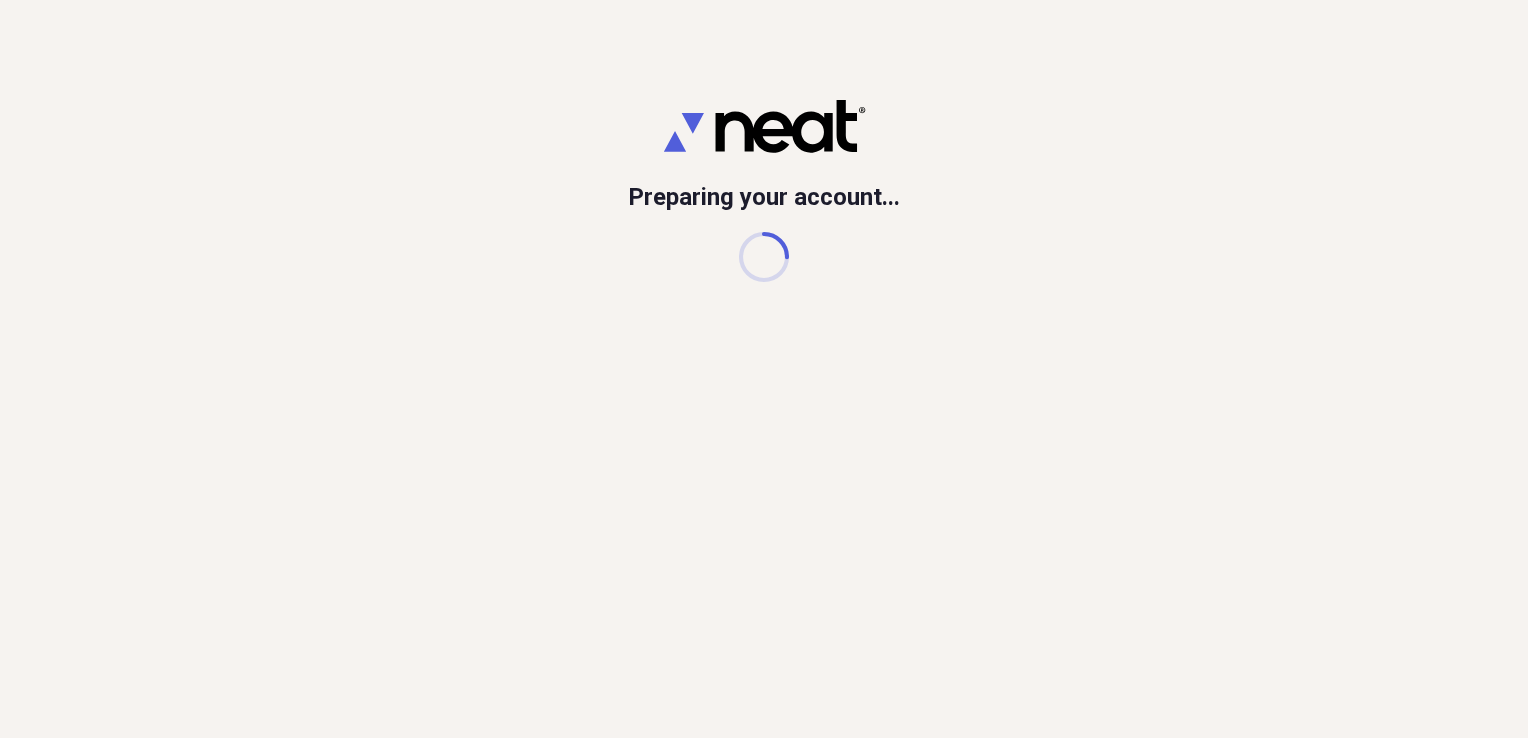 scroll, scrollTop: 0, scrollLeft: 0, axis: both 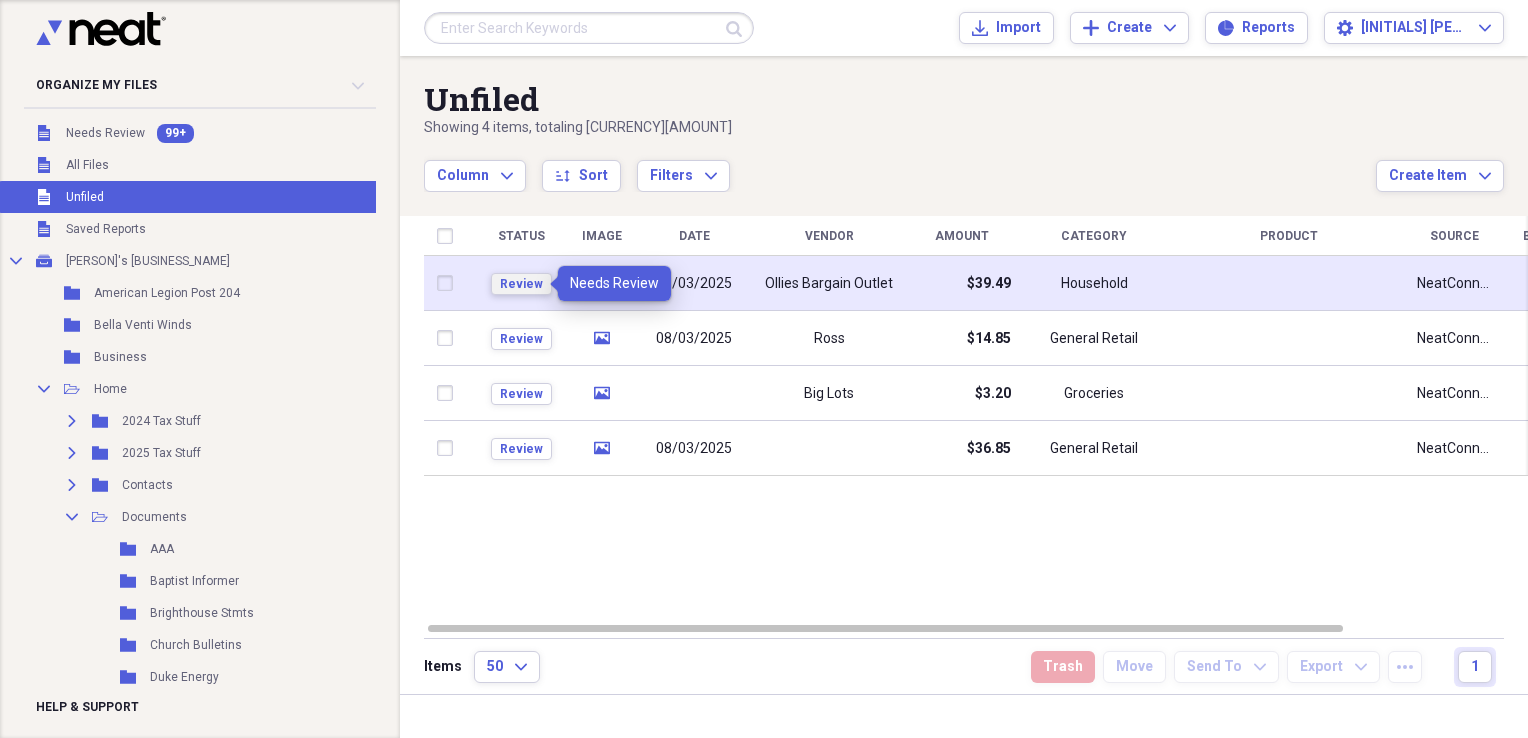 click on "Review" at bounding box center [521, 284] 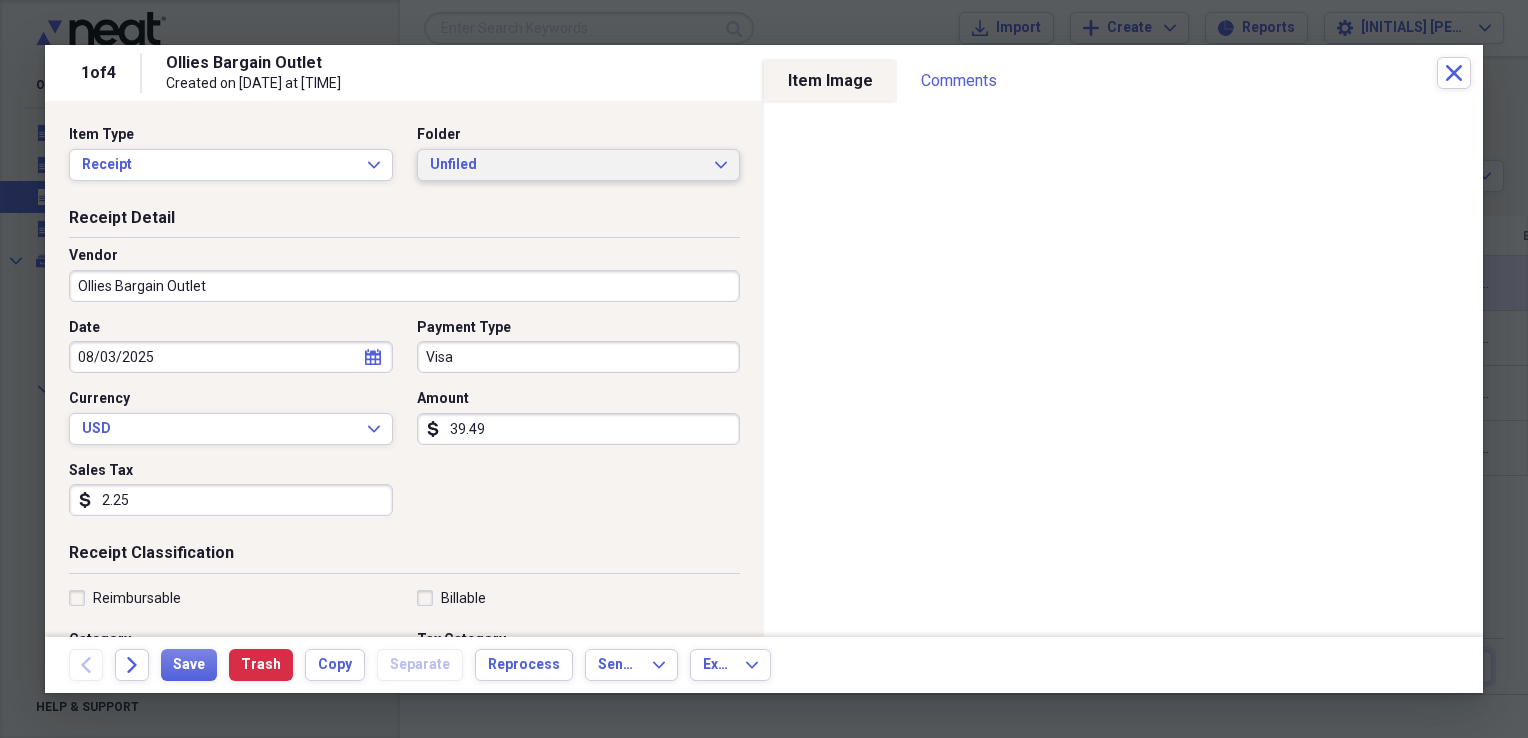 click on "Expand" 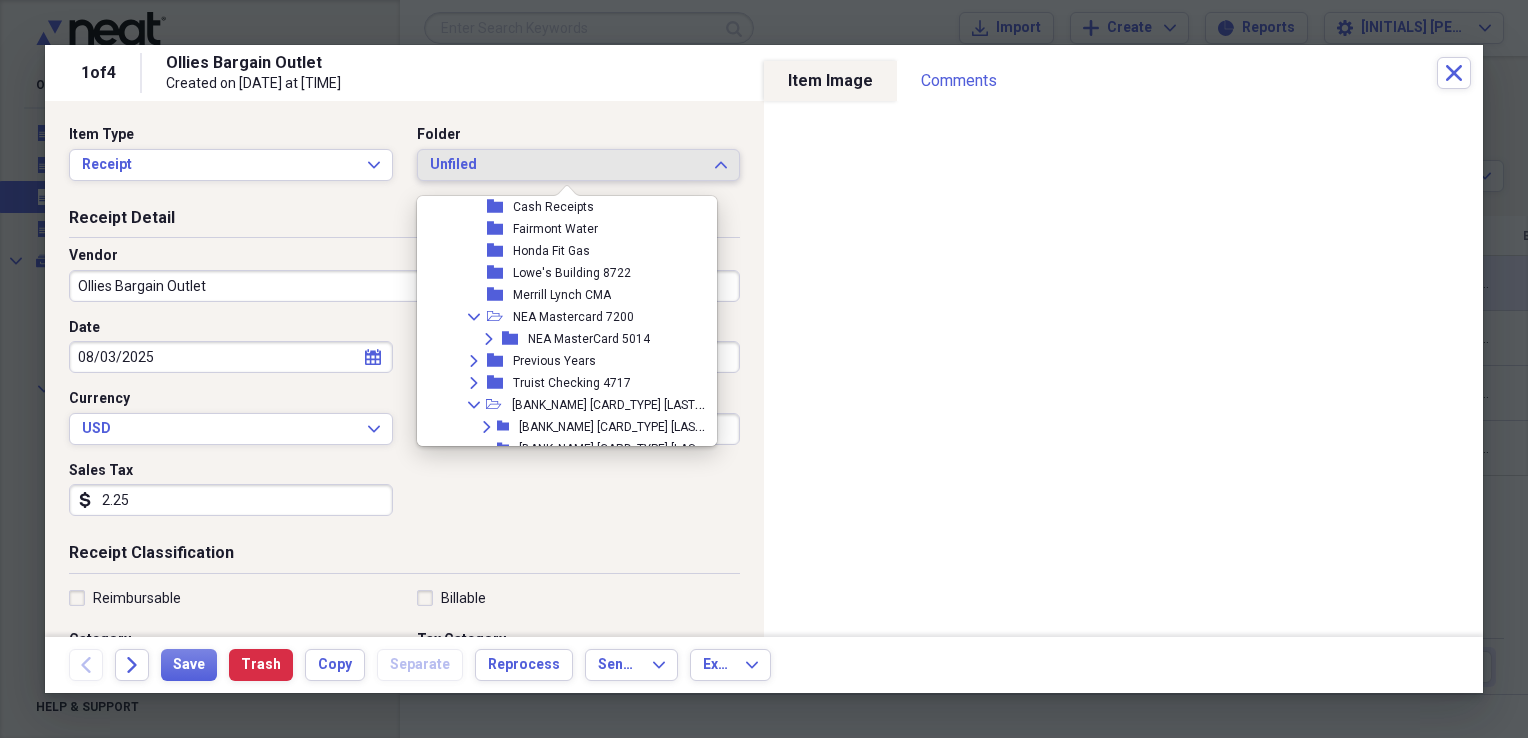 scroll, scrollTop: 1092, scrollLeft: 0, axis: vertical 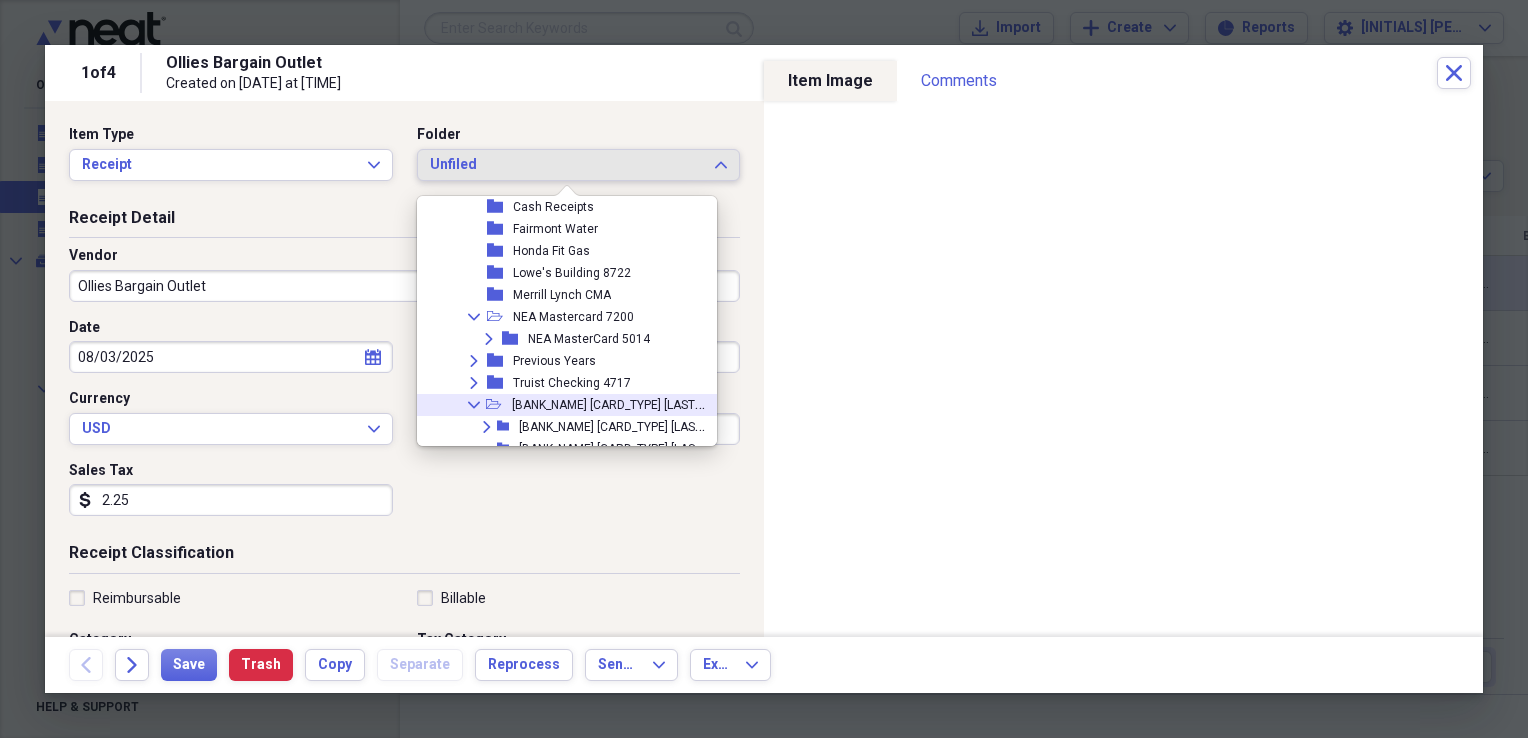 click on "[BANK_NAME] [CARD_TYPE] [LAST_4_DIGITS]" at bounding box center [631, 403] 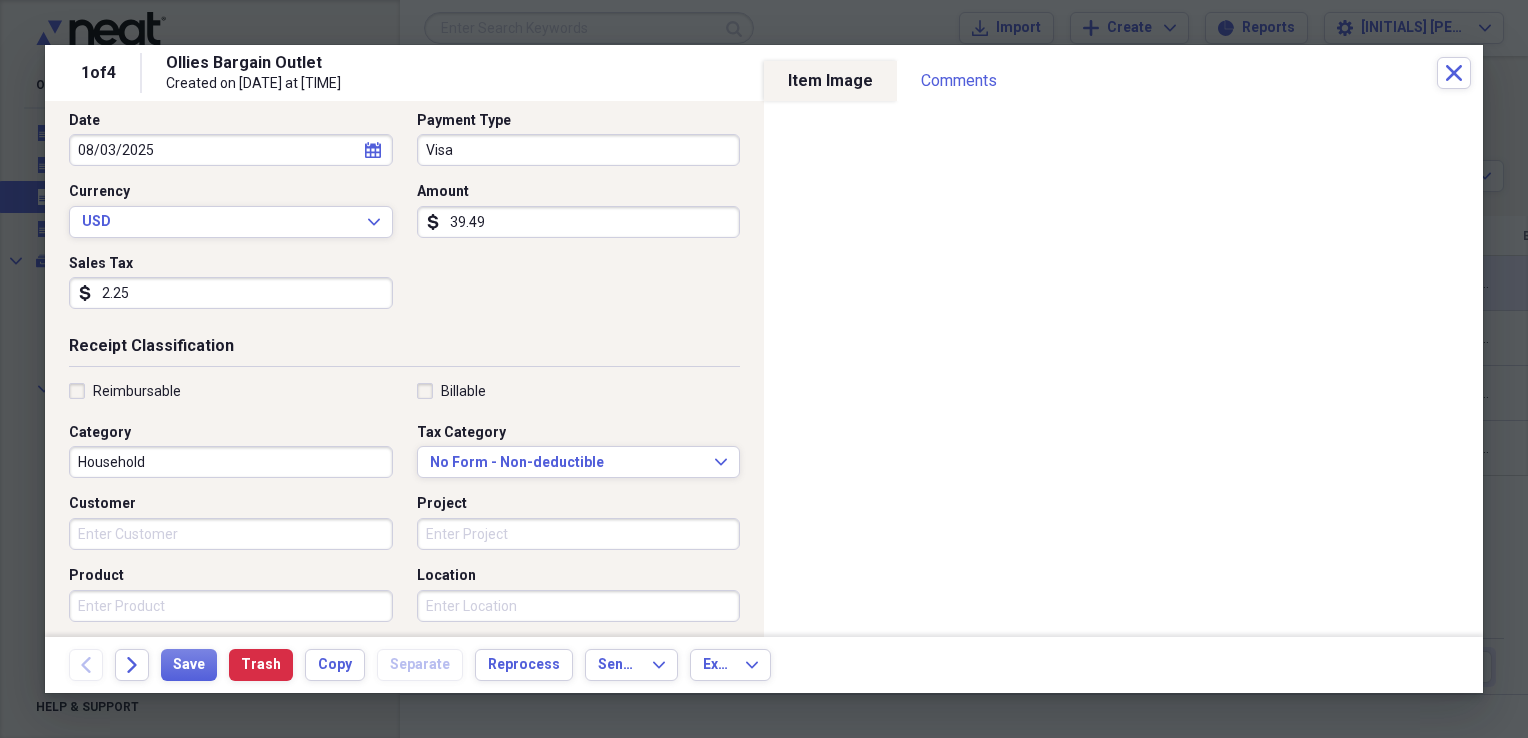 scroll, scrollTop: 210, scrollLeft: 0, axis: vertical 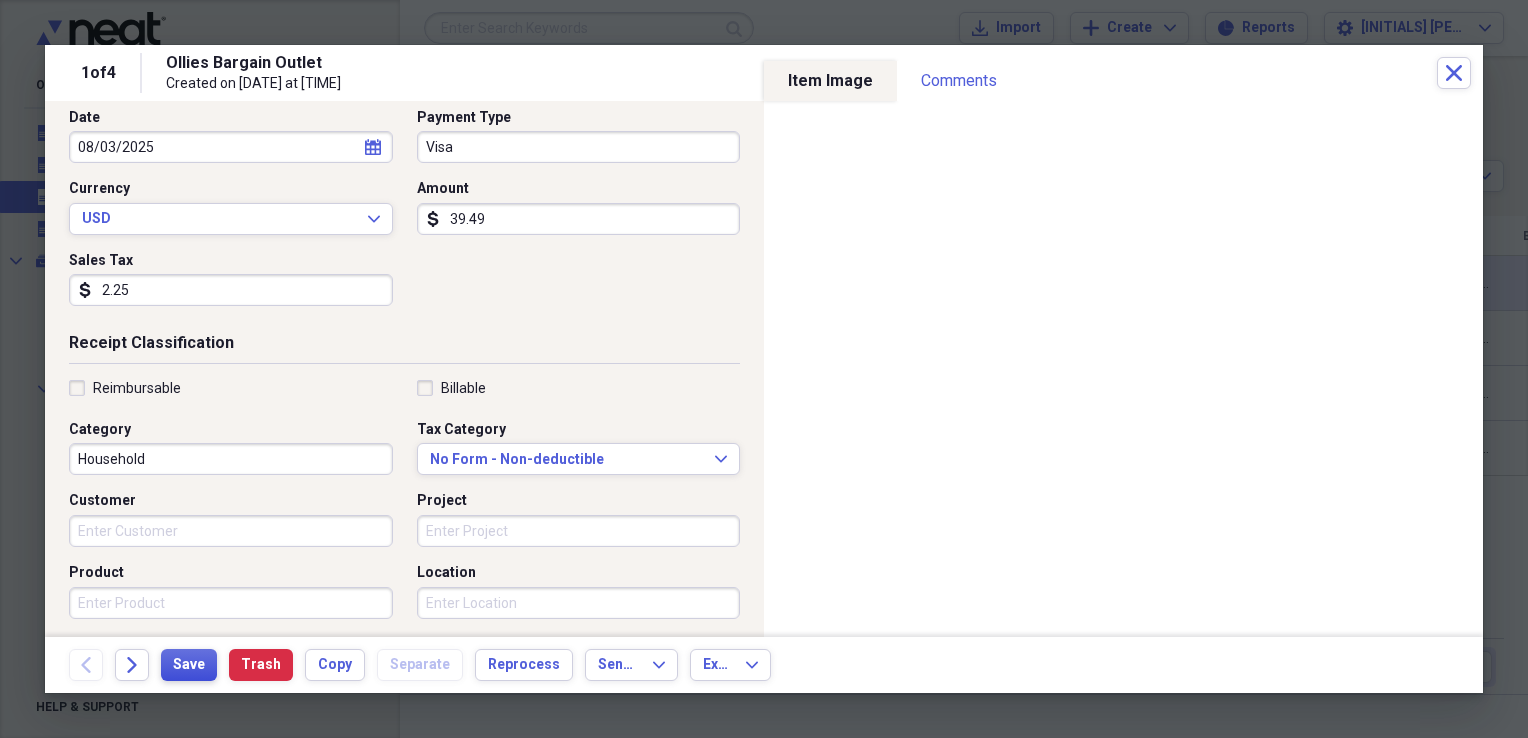 click on "Save" at bounding box center [189, 665] 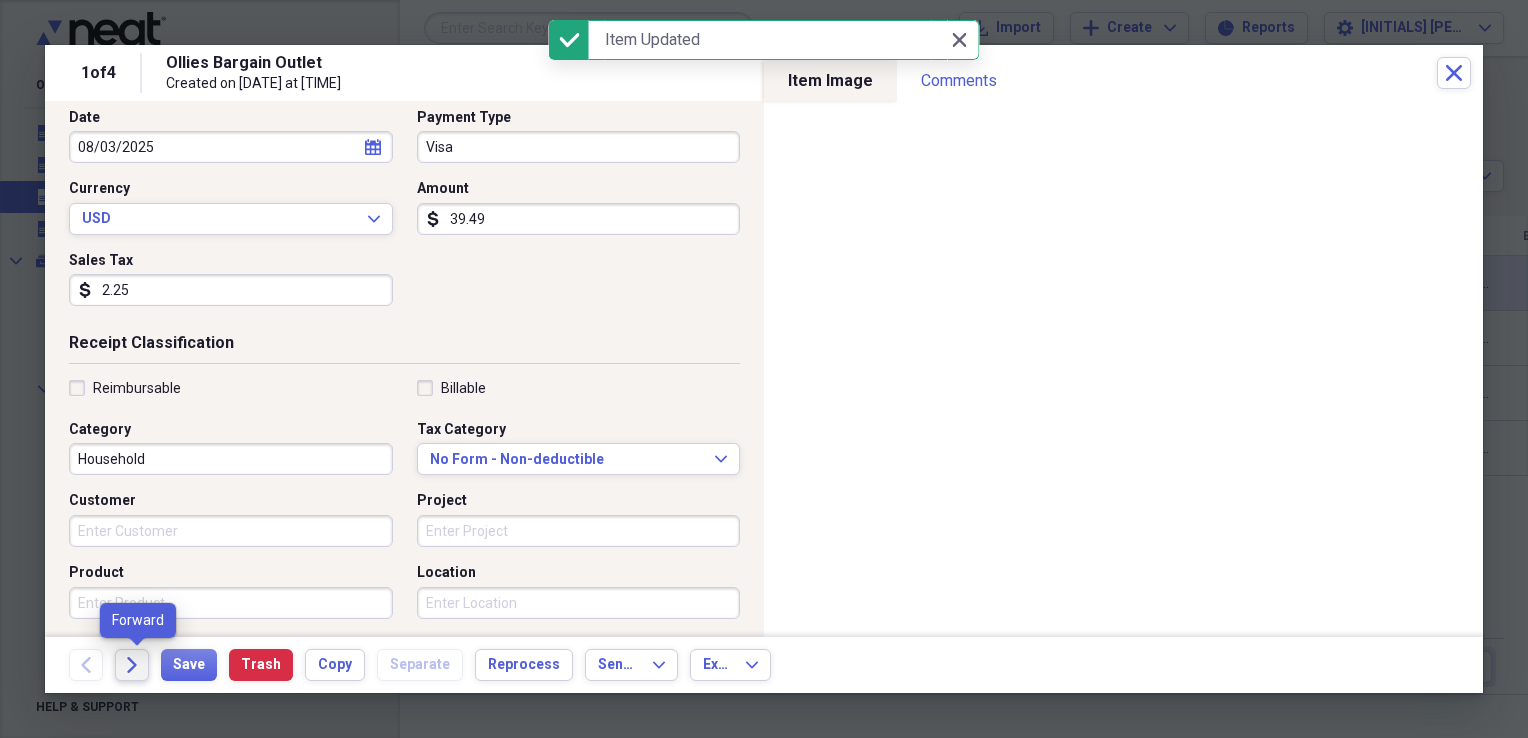 click on "Forward" at bounding box center (132, 665) 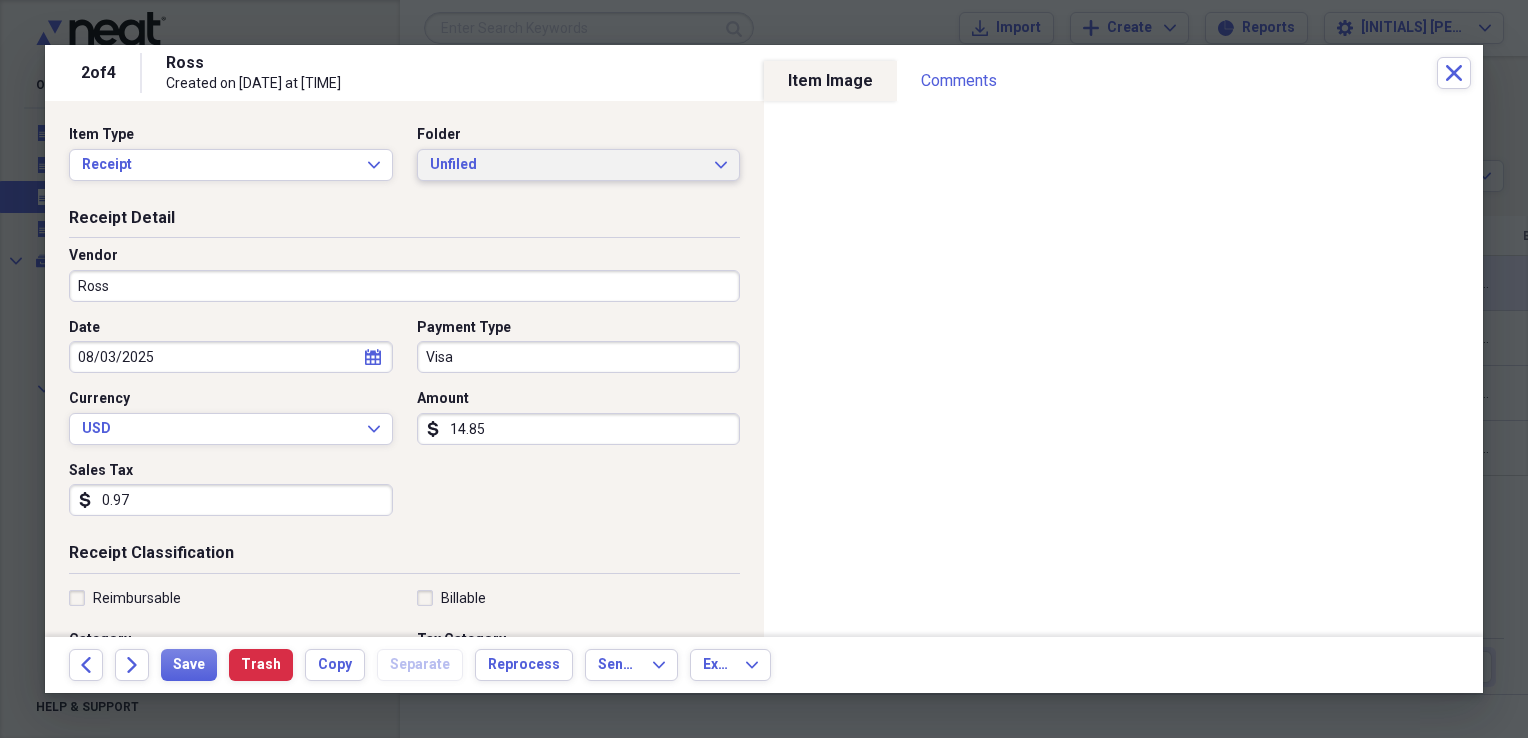 click on "Expand" 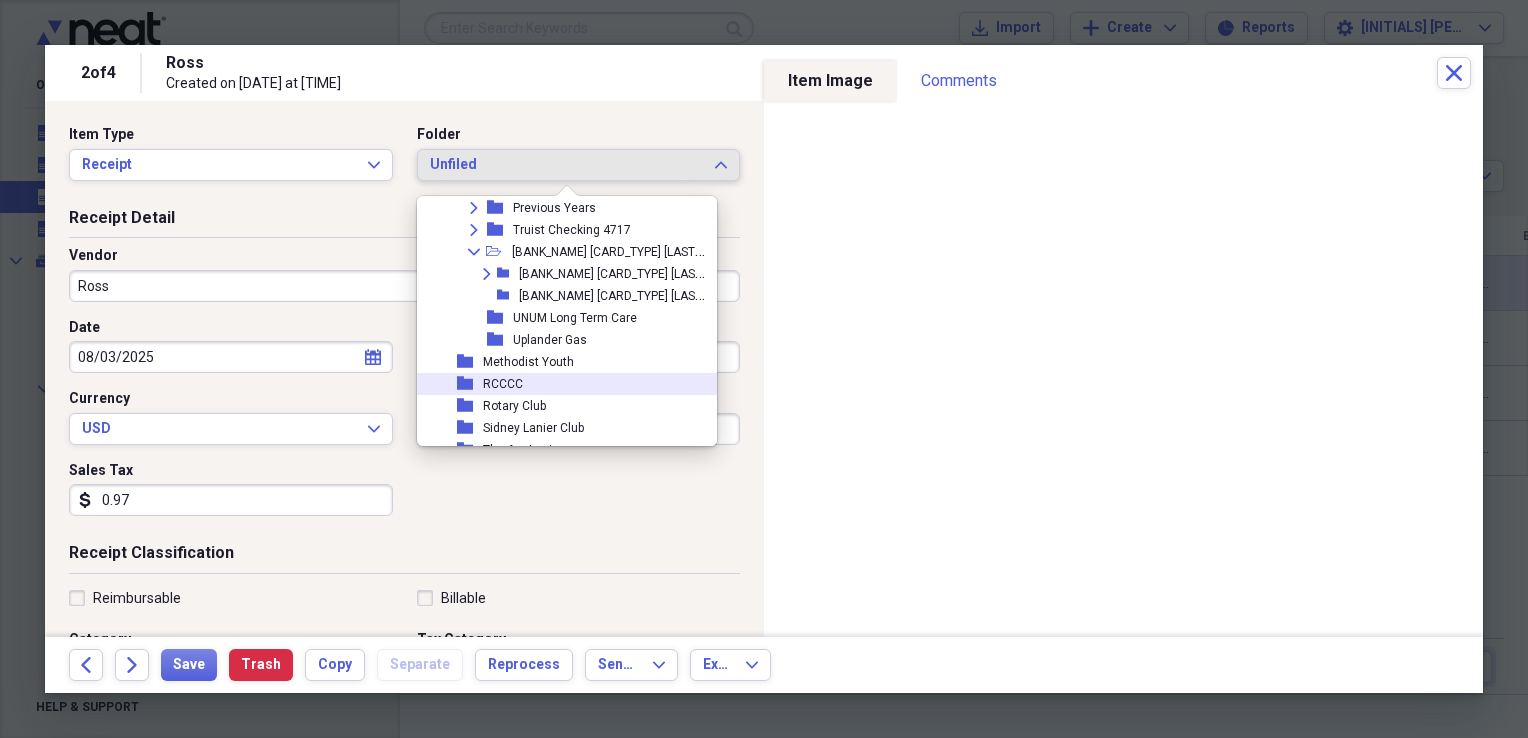 scroll, scrollTop: 1012, scrollLeft: 0, axis: vertical 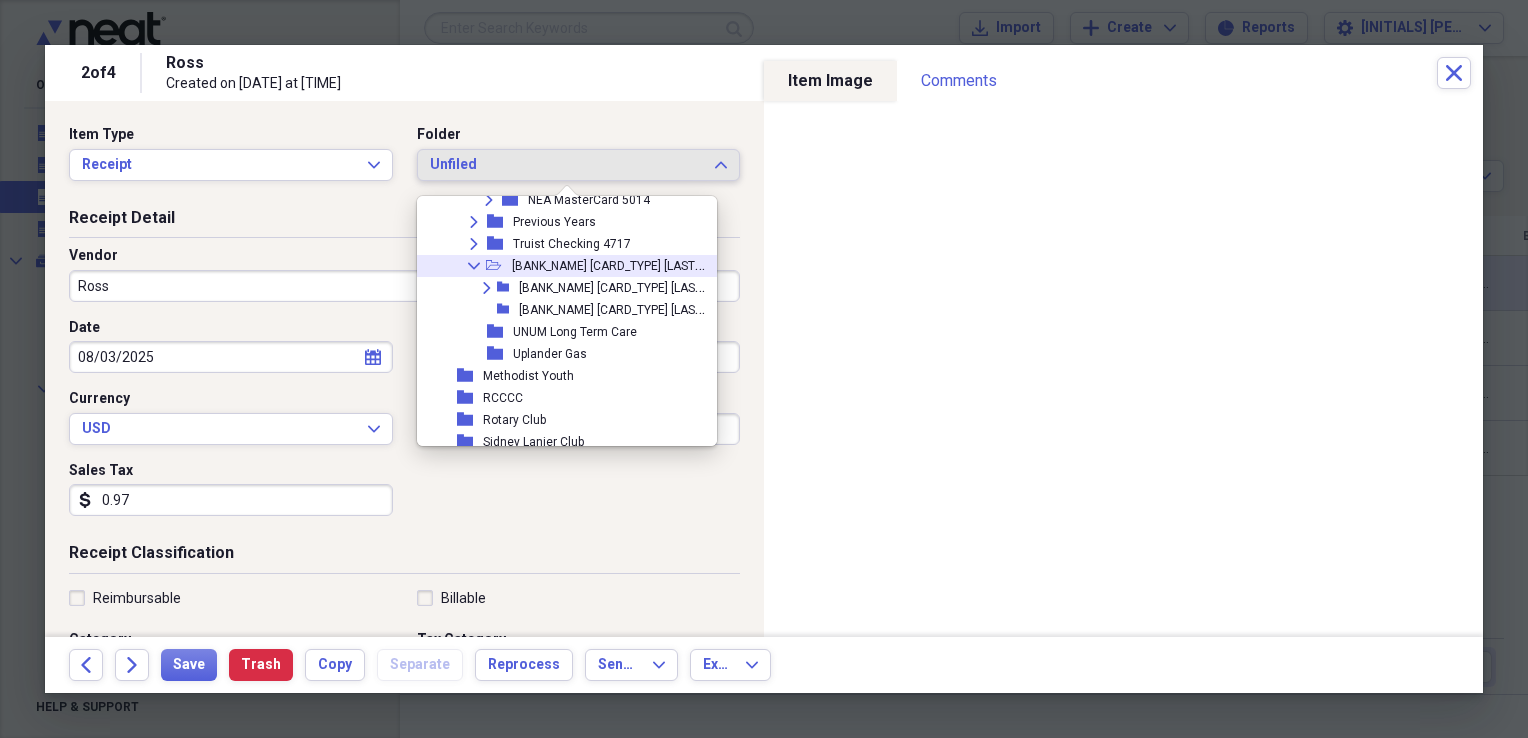 click on "[BANK_NAME] [CARD_TYPE] [LAST_4_DIGITS]" at bounding box center [631, 264] 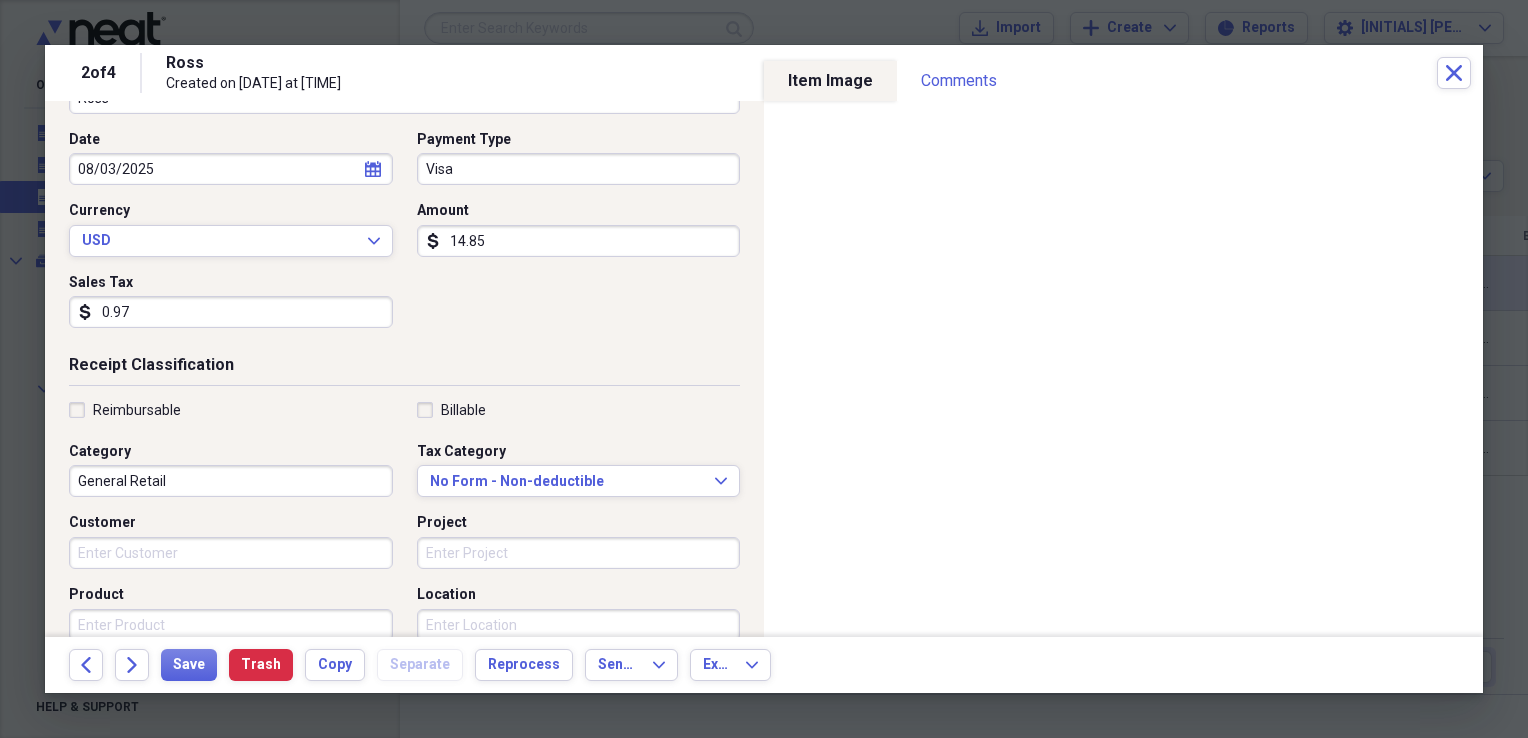 scroll, scrollTop: 237, scrollLeft: 0, axis: vertical 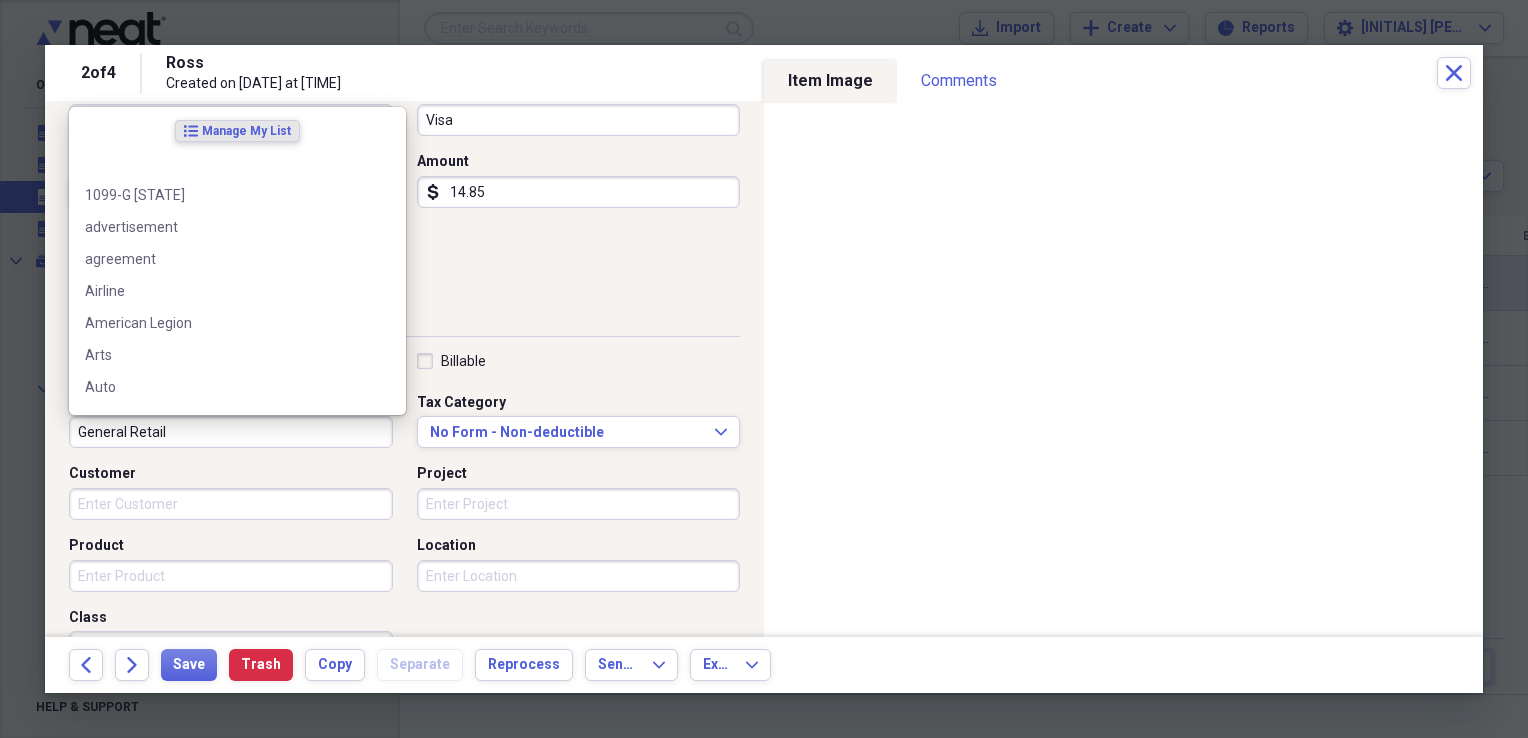 click on "General Retail" at bounding box center (231, 432) 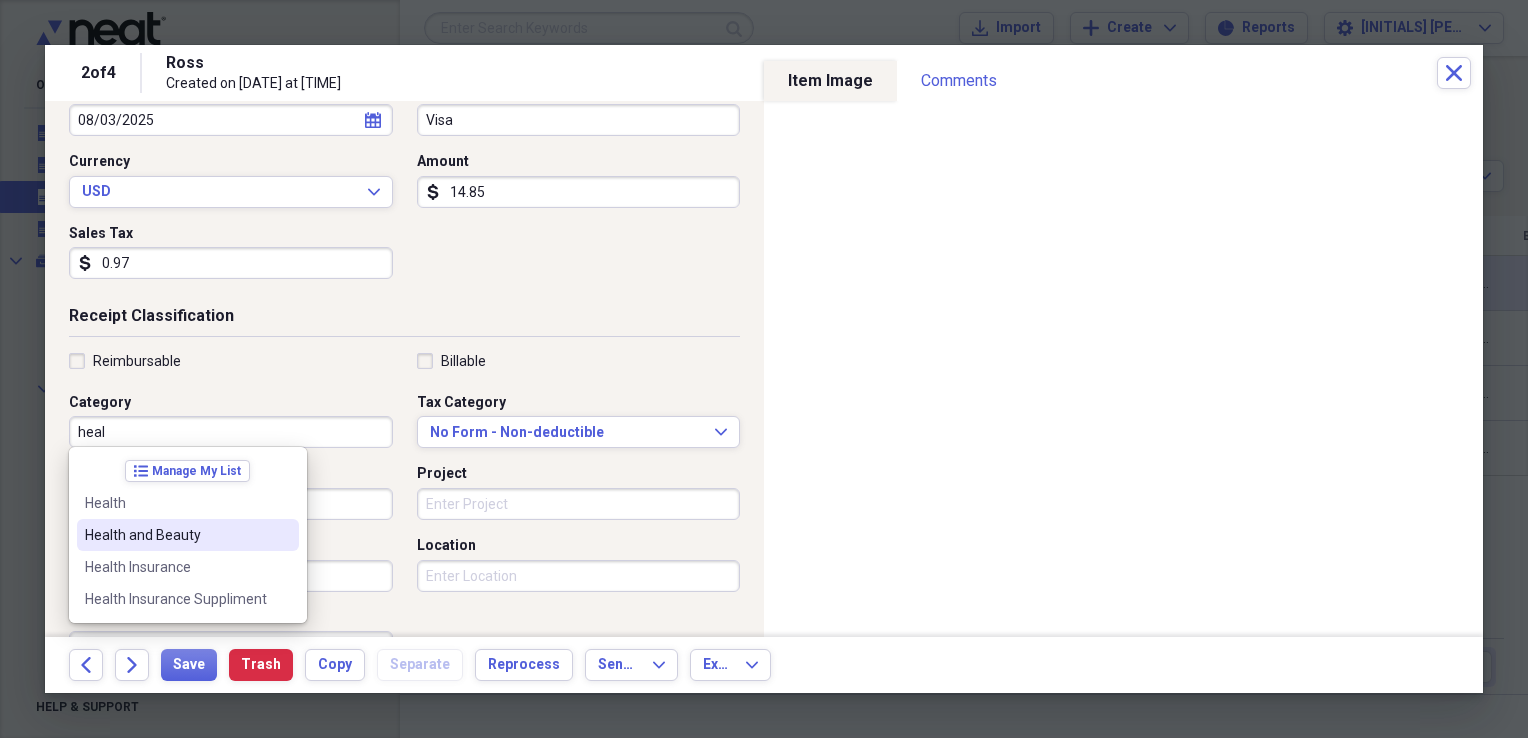 click on "Health and Beauty" at bounding box center [176, 535] 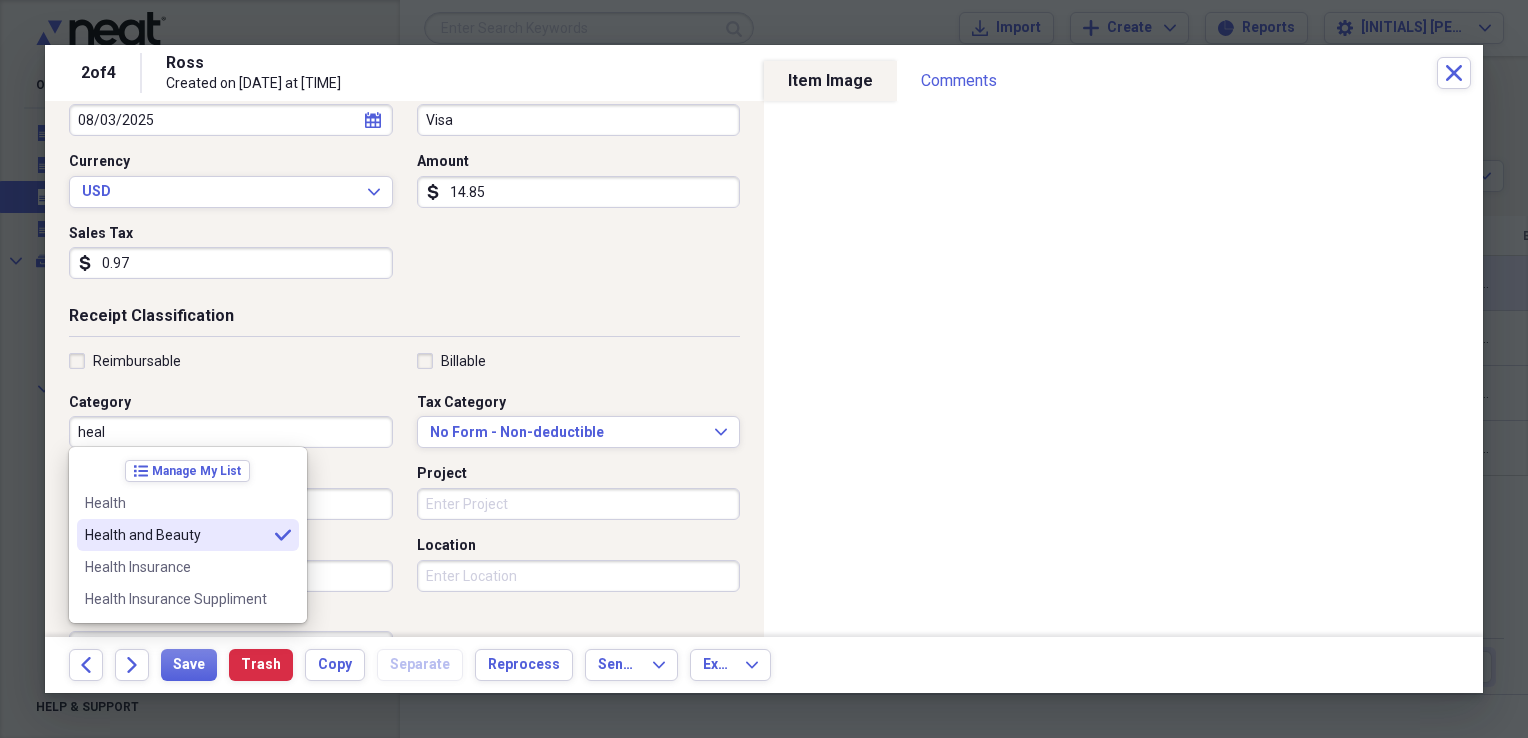 type on "Health and Beauty" 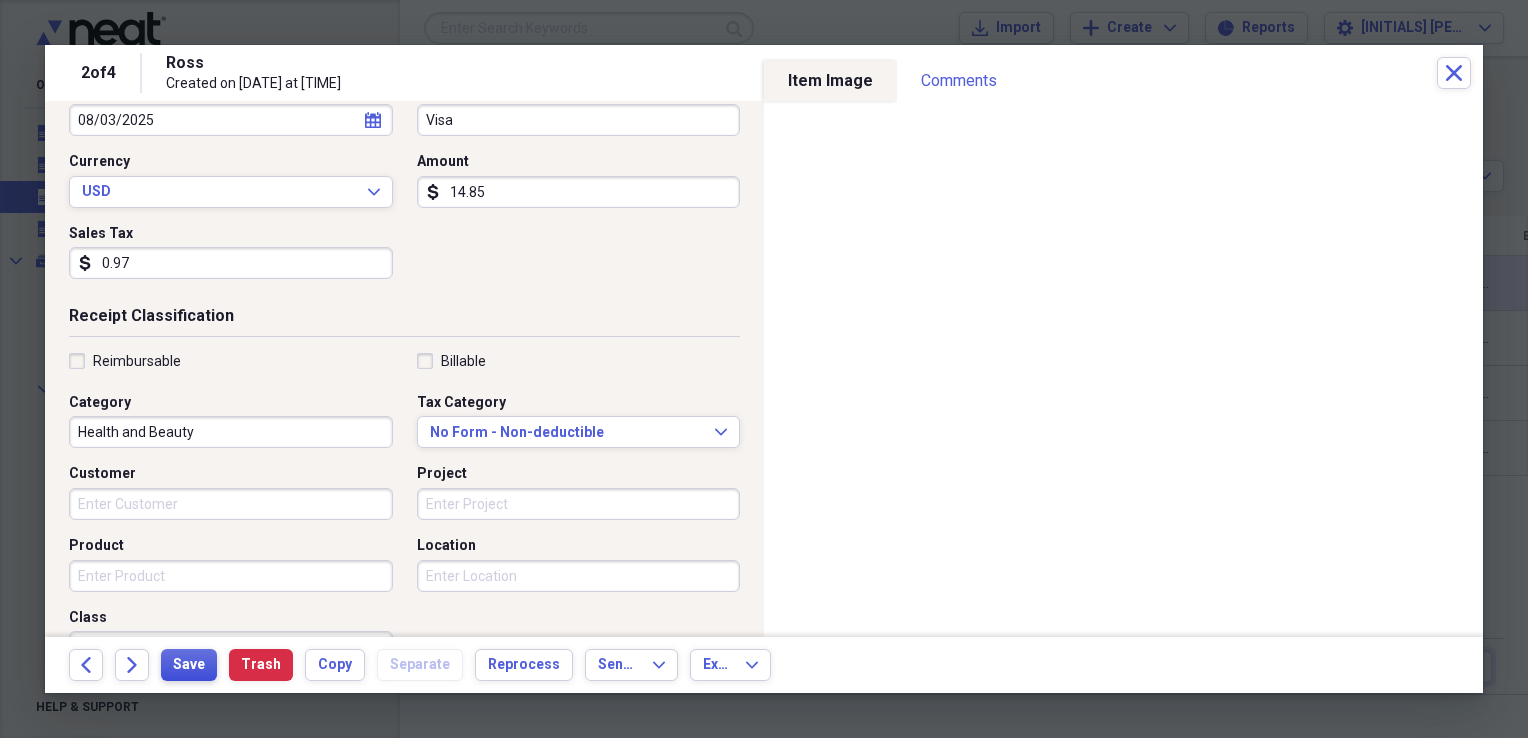 click on "Save" at bounding box center [189, 665] 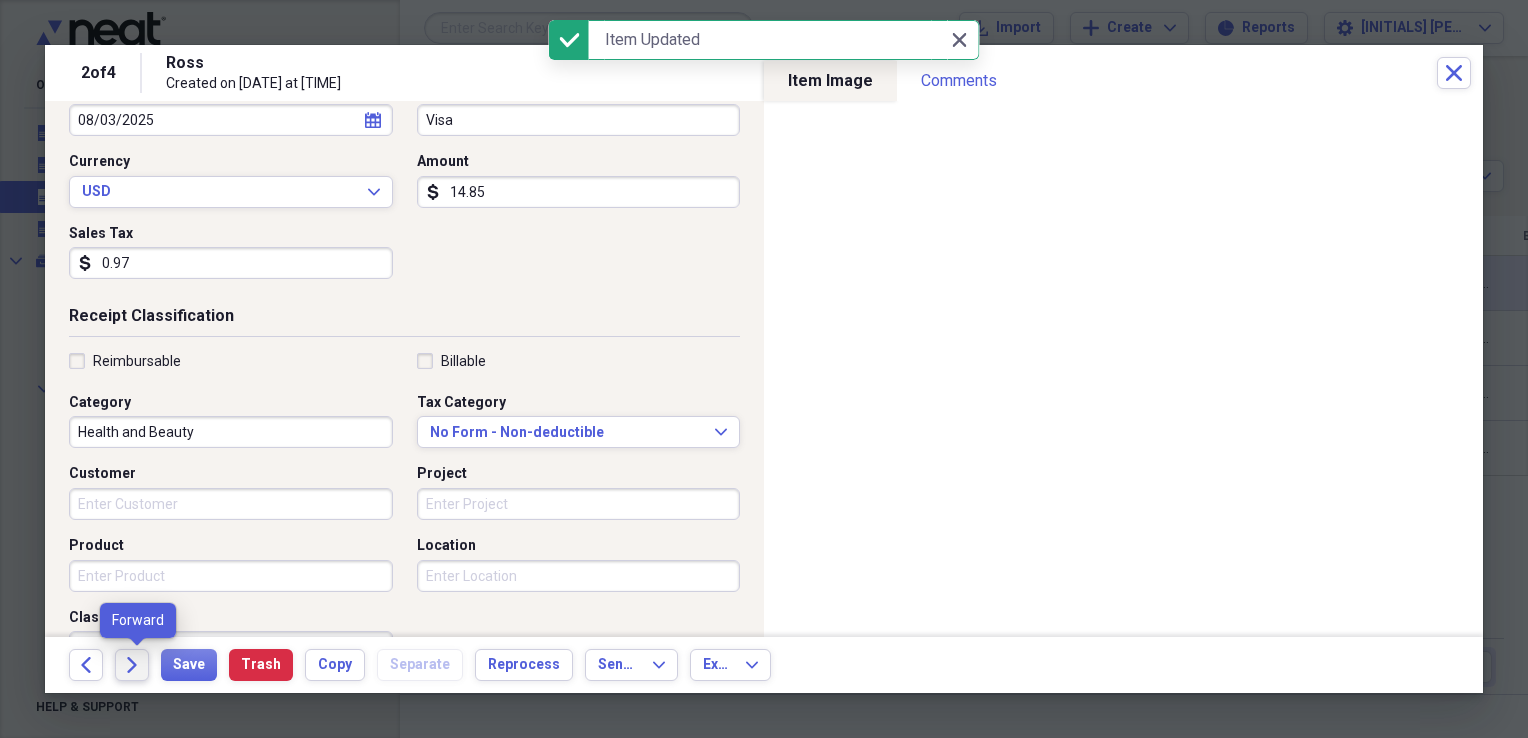 click on "Forward" 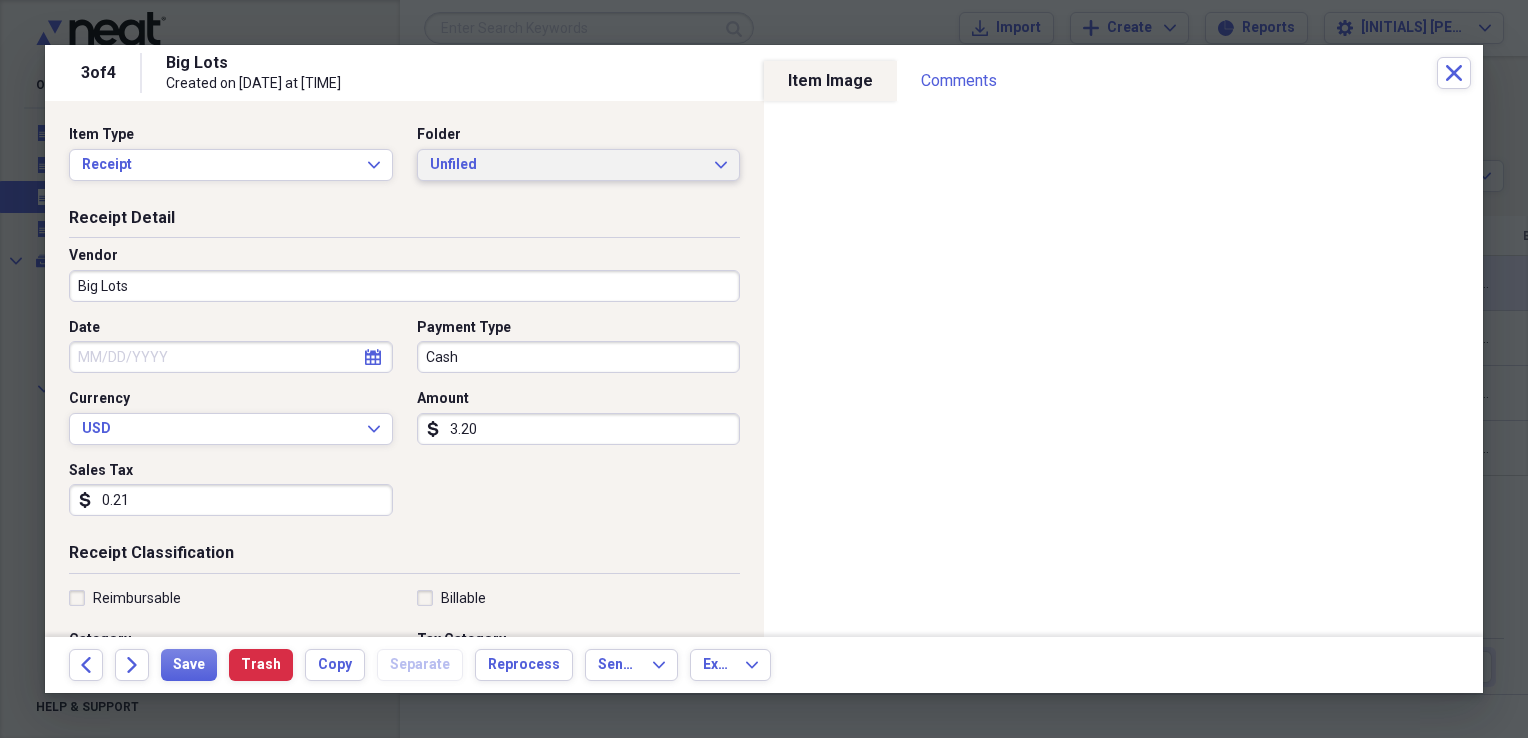 click on "Expand" 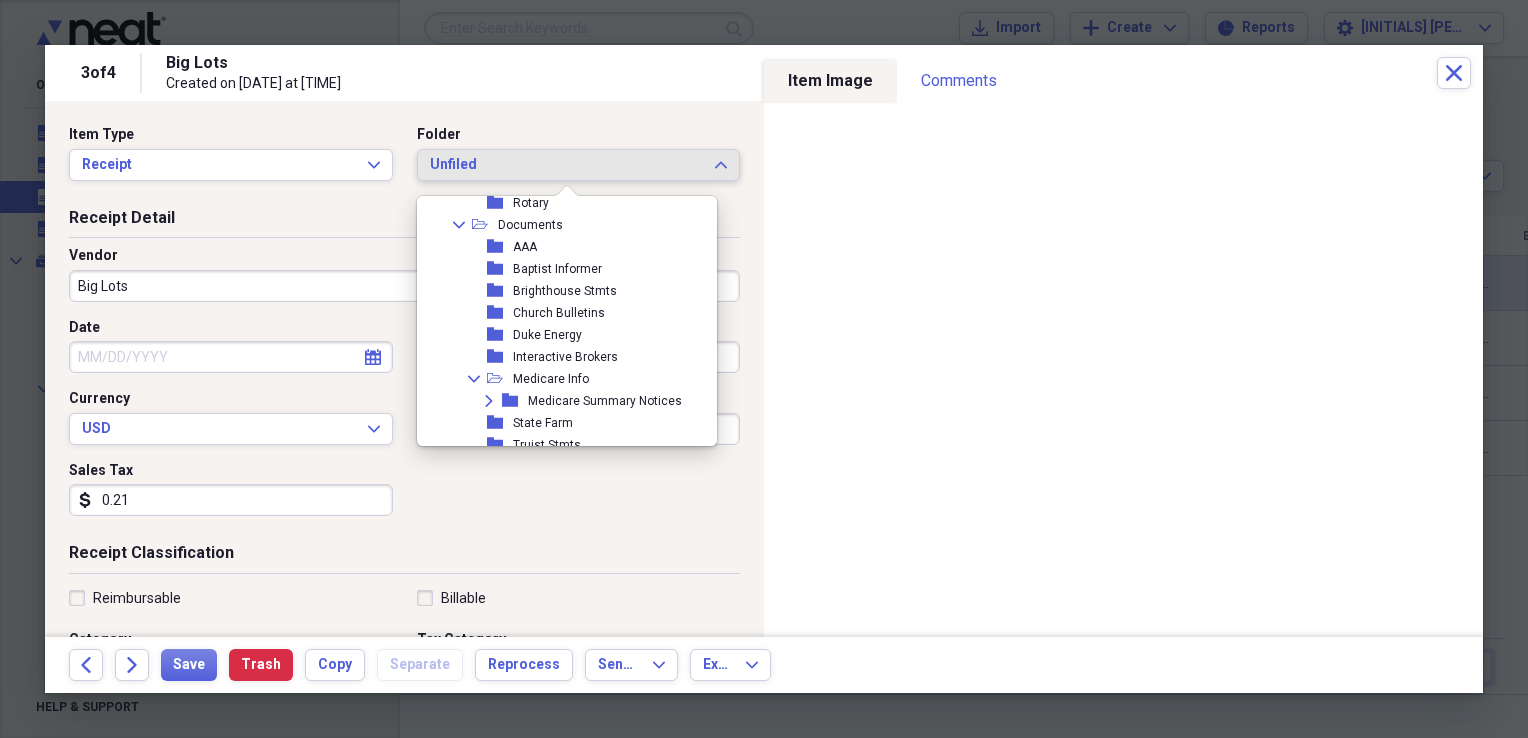 scroll, scrollTop: 436, scrollLeft: 0, axis: vertical 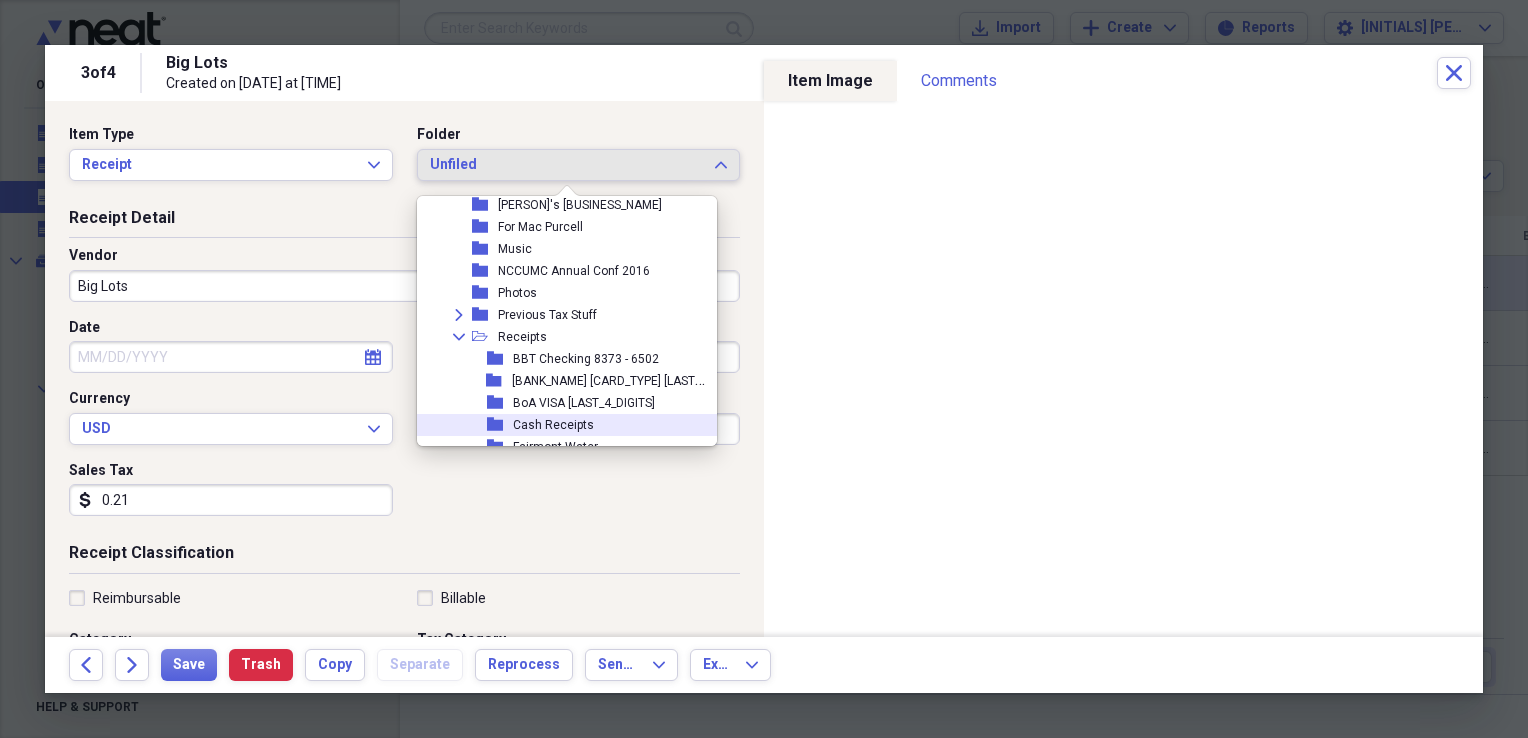 click on "folder Cash Receipts" at bounding box center [566, 425] 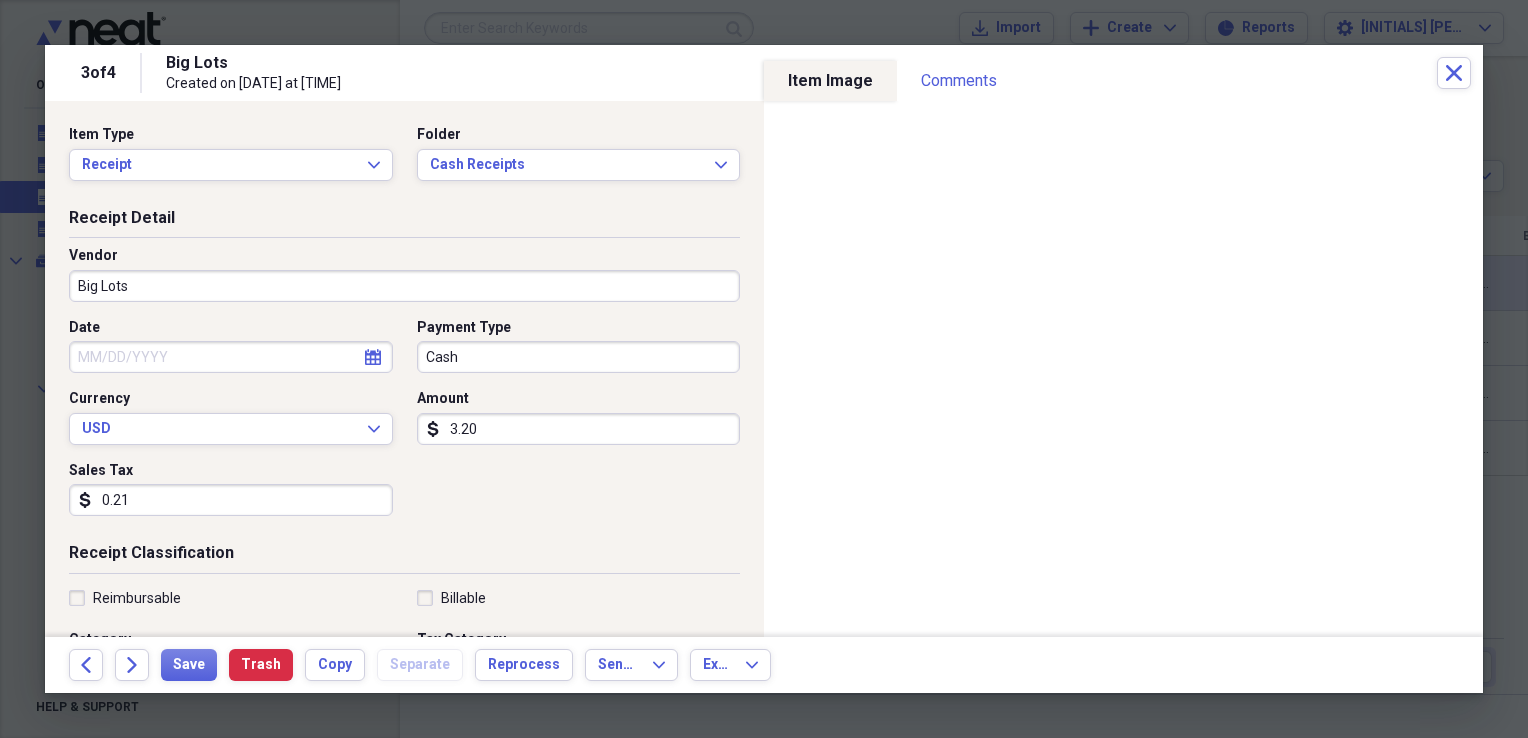 select on "7" 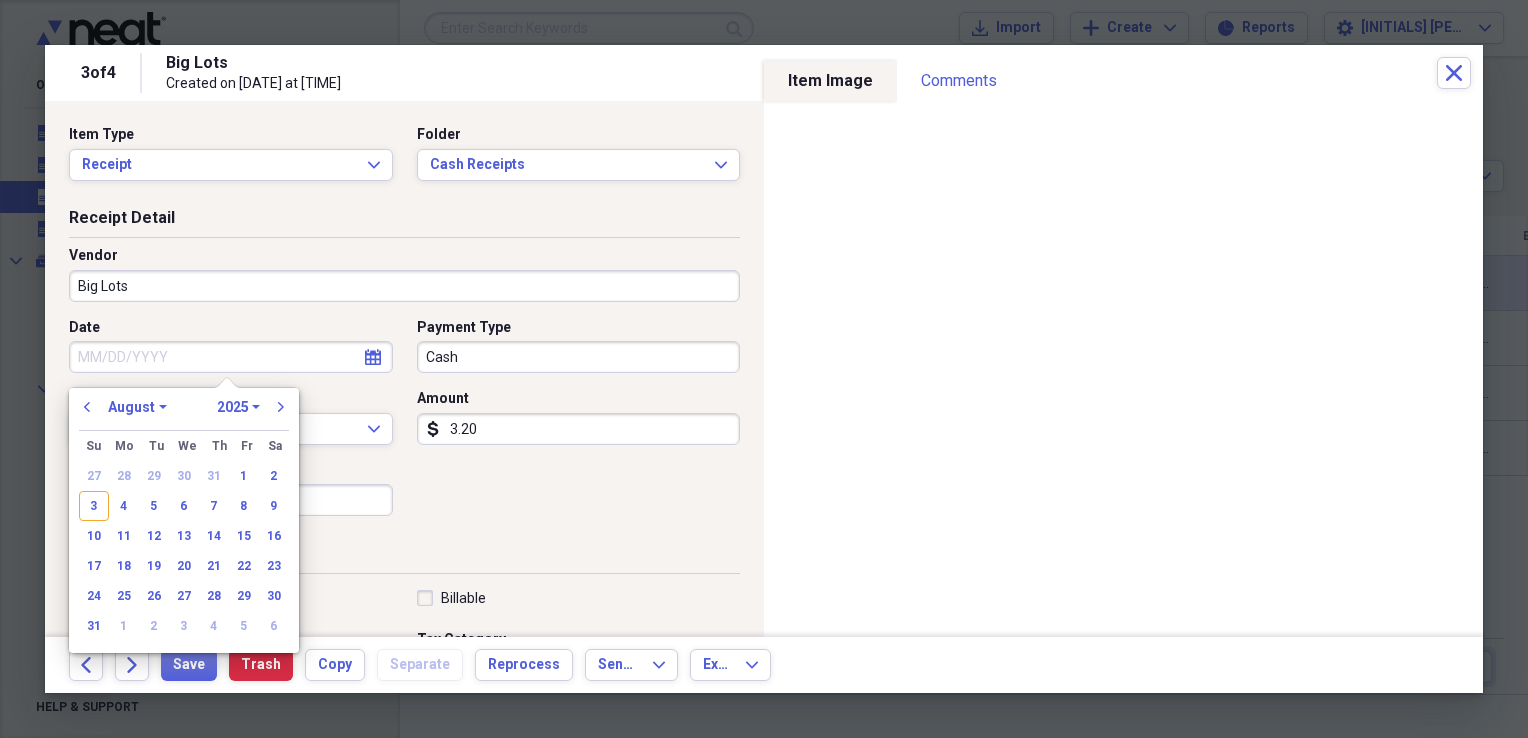 click on "Date" at bounding box center (231, 357) 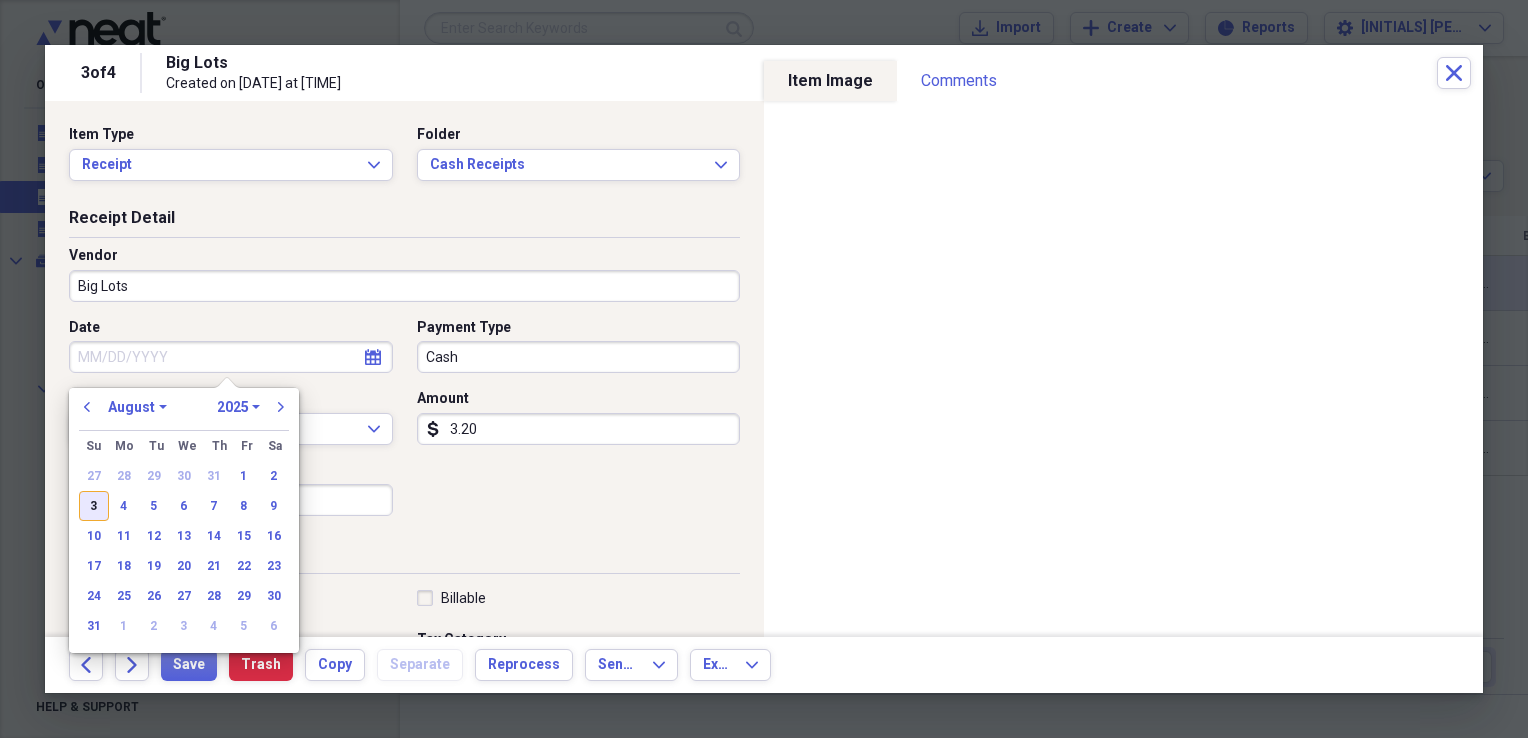 click on "3" at bounding box center [94, 506] 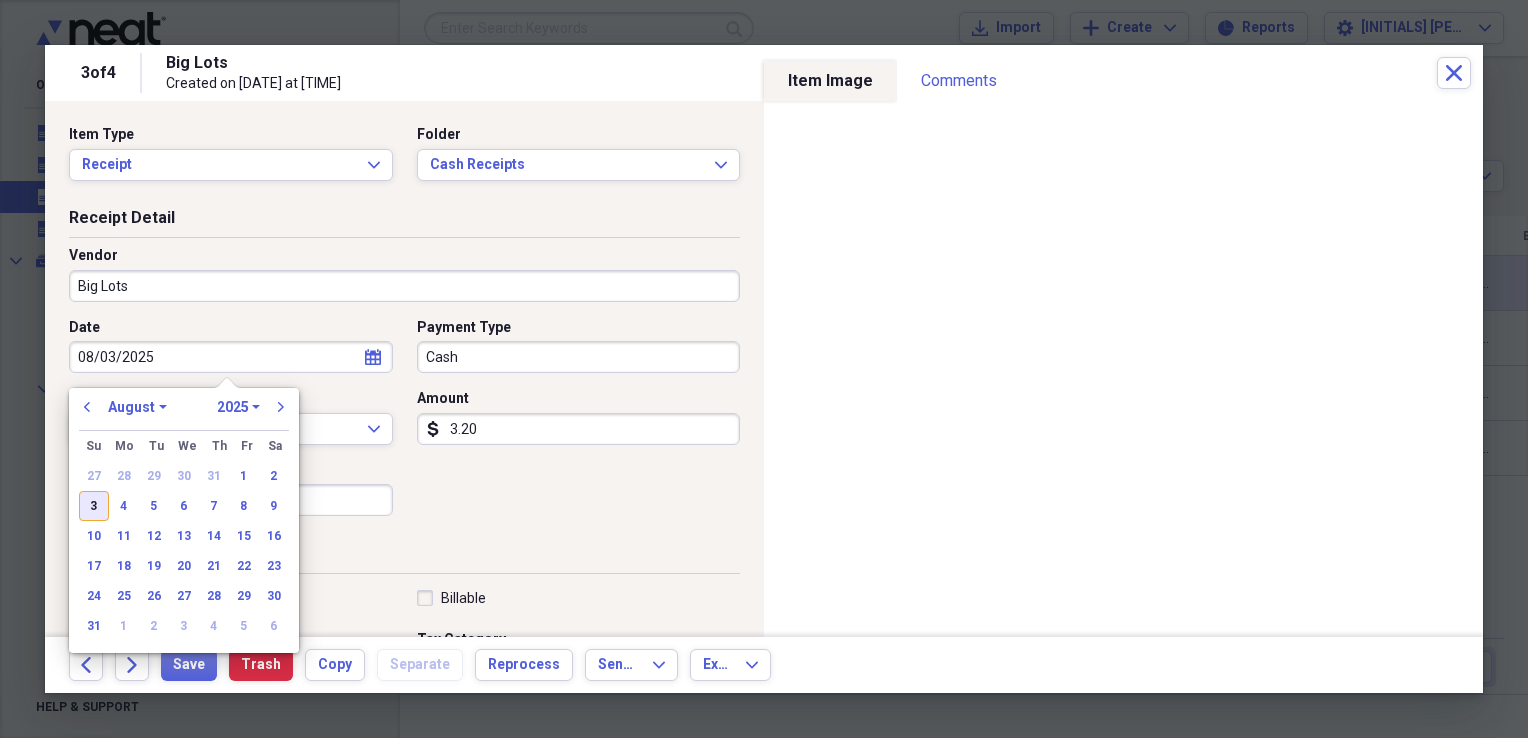 type on "08/03/2025" 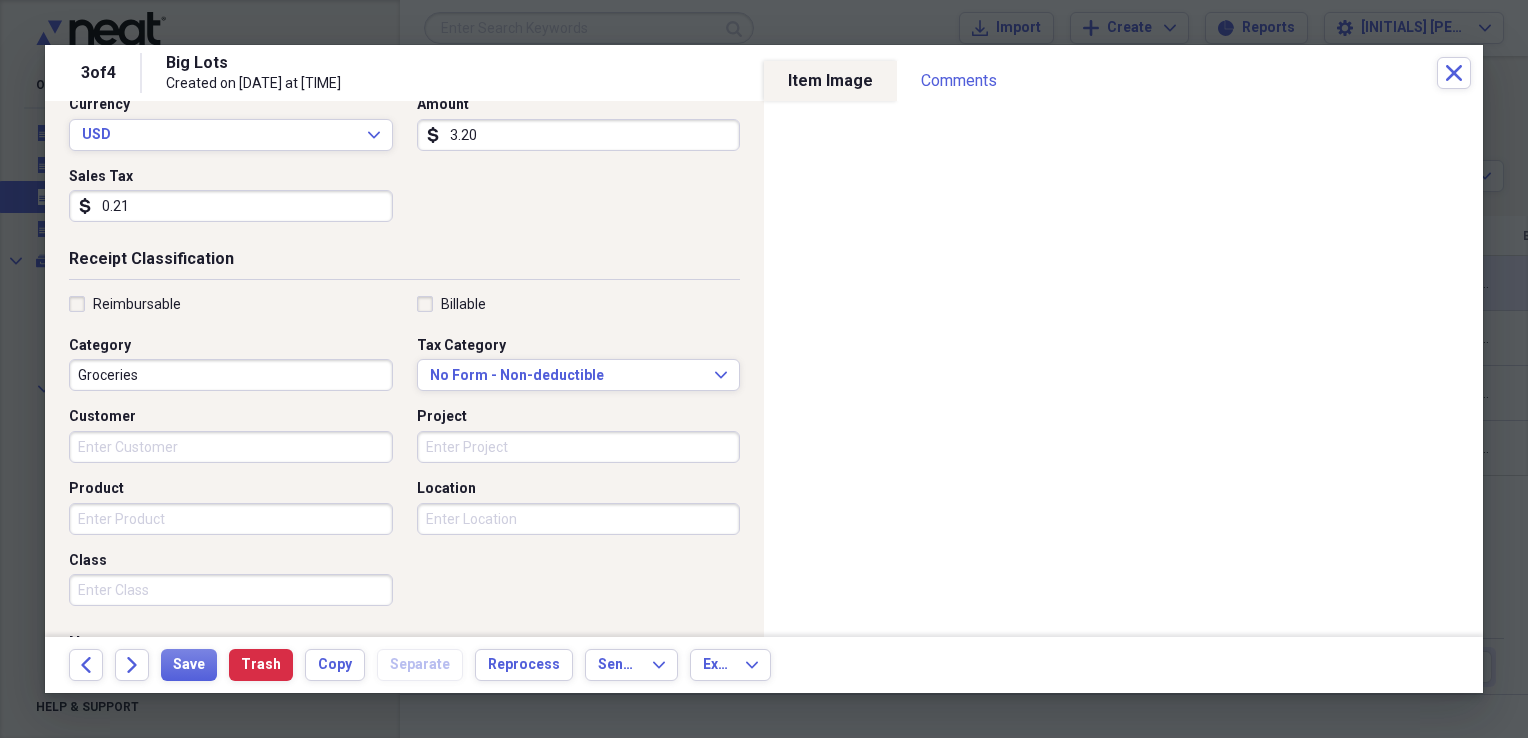 scroll, scrollTop: 296, scrollLeft: 0, axis: vertical 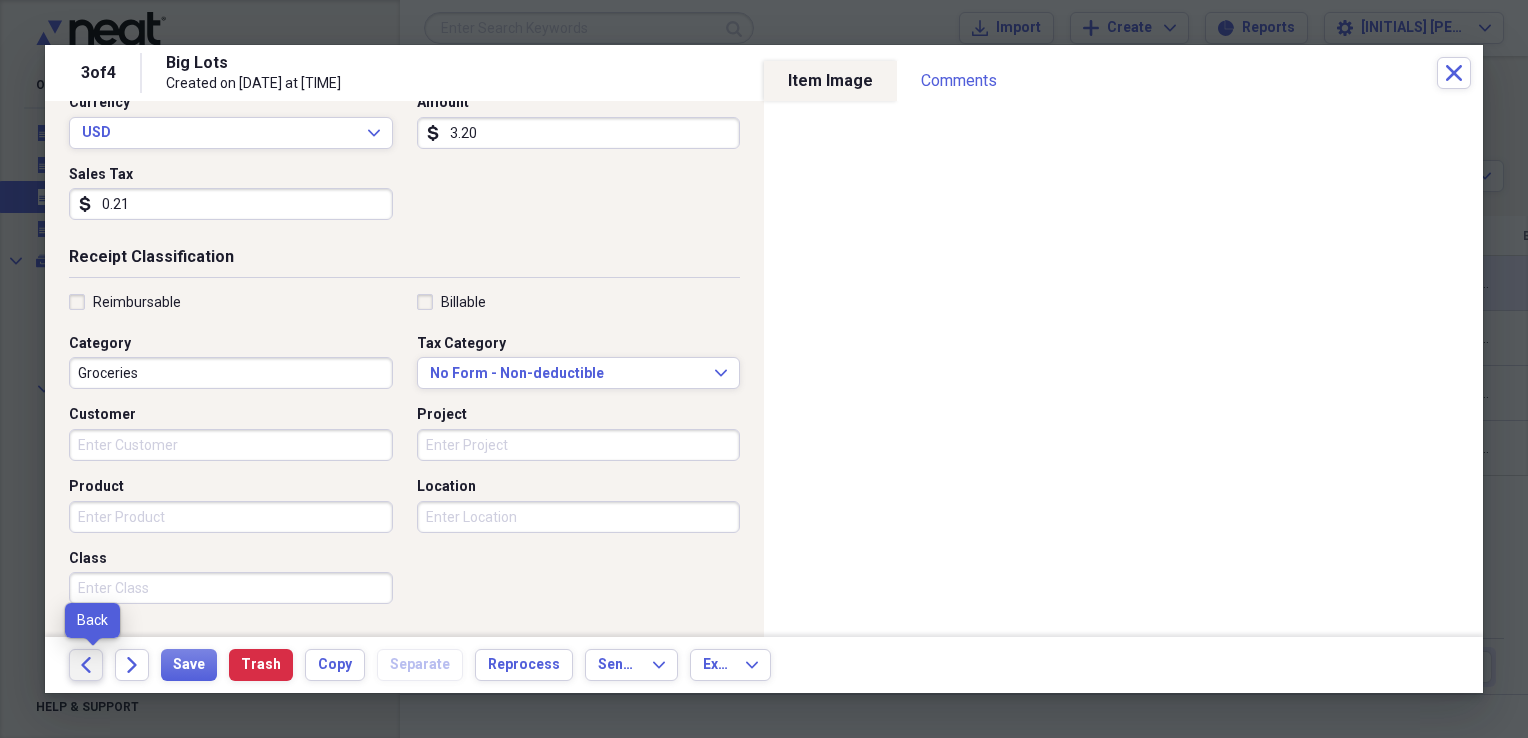 click on "Back" 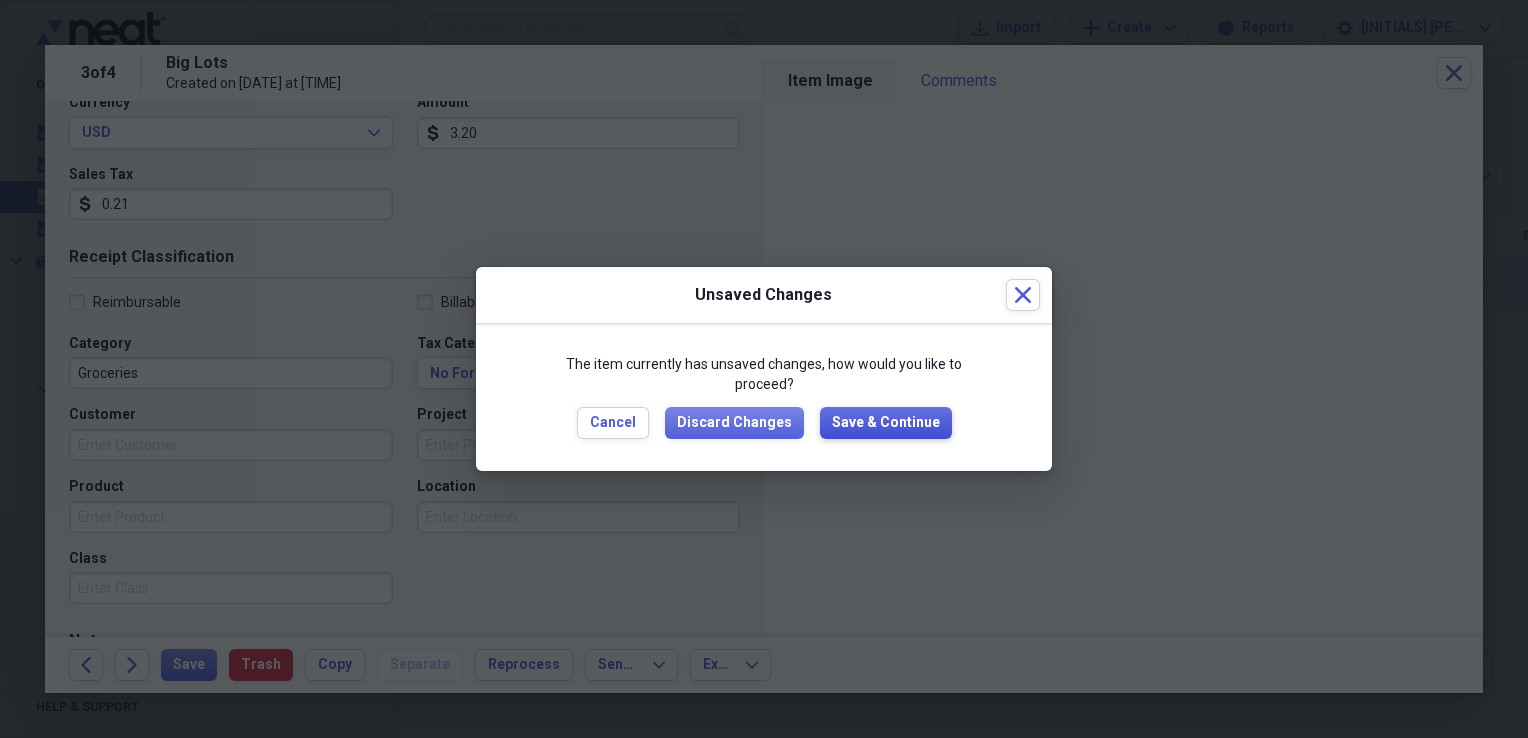 click on "Save & Continue" at bounding box center (886, 423) 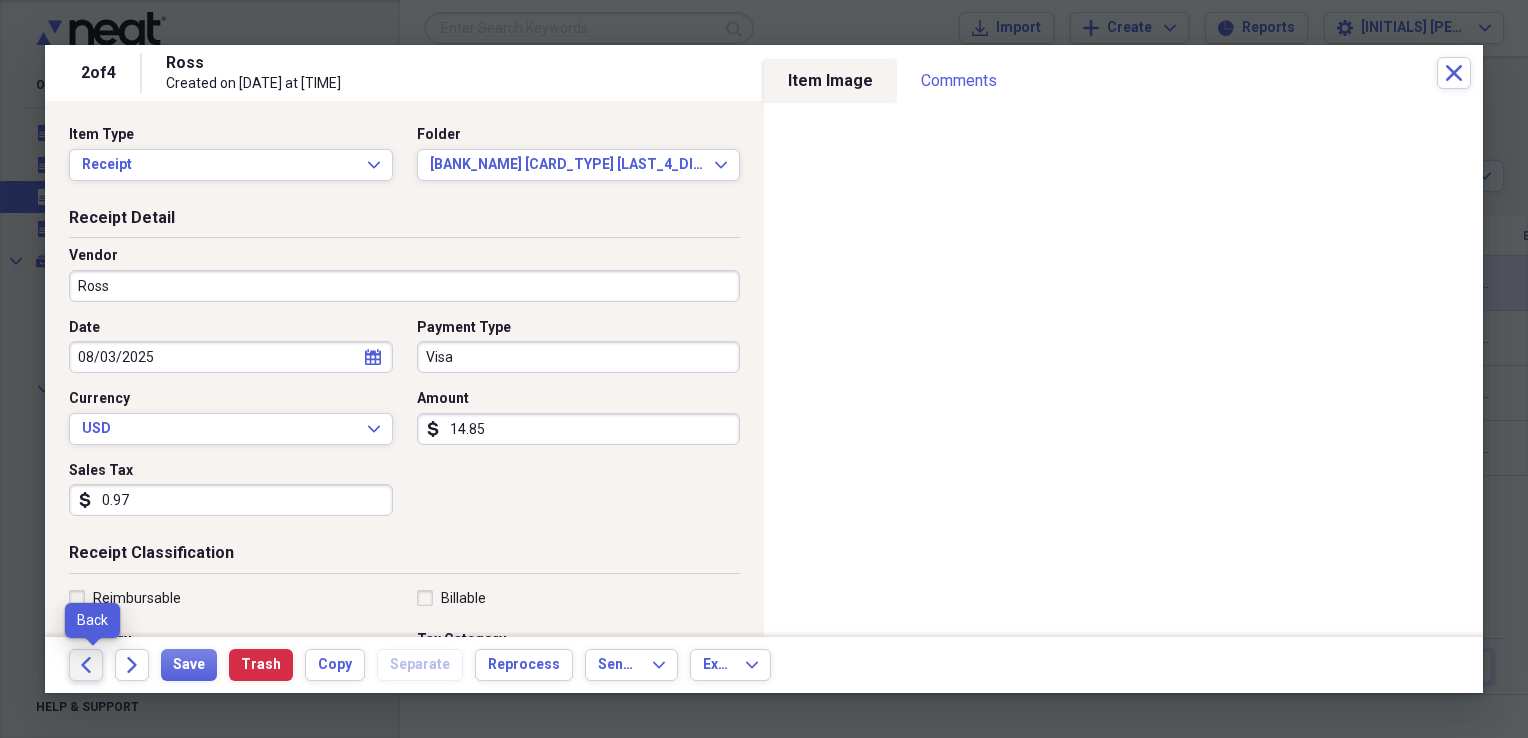 click on "Back" 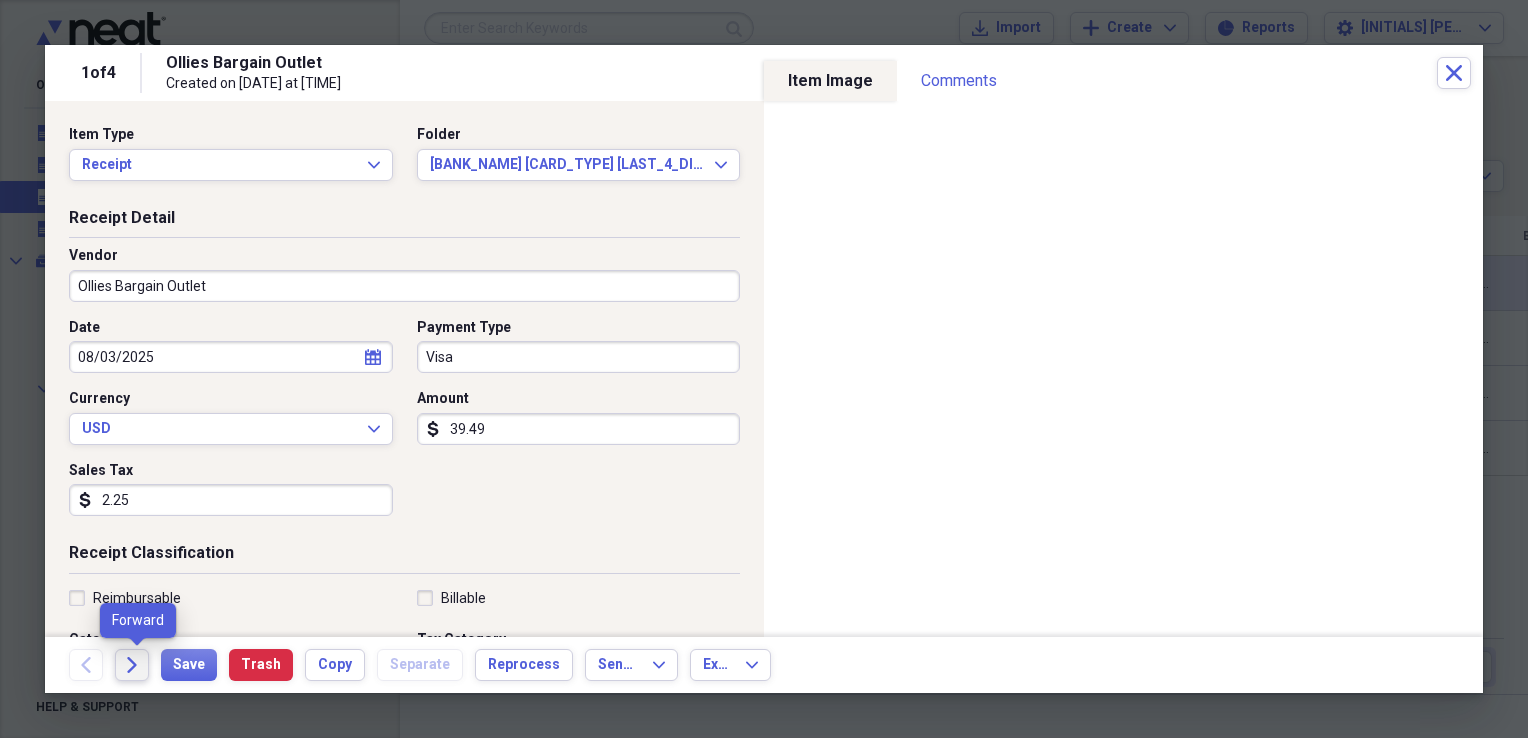 click on "Forward" 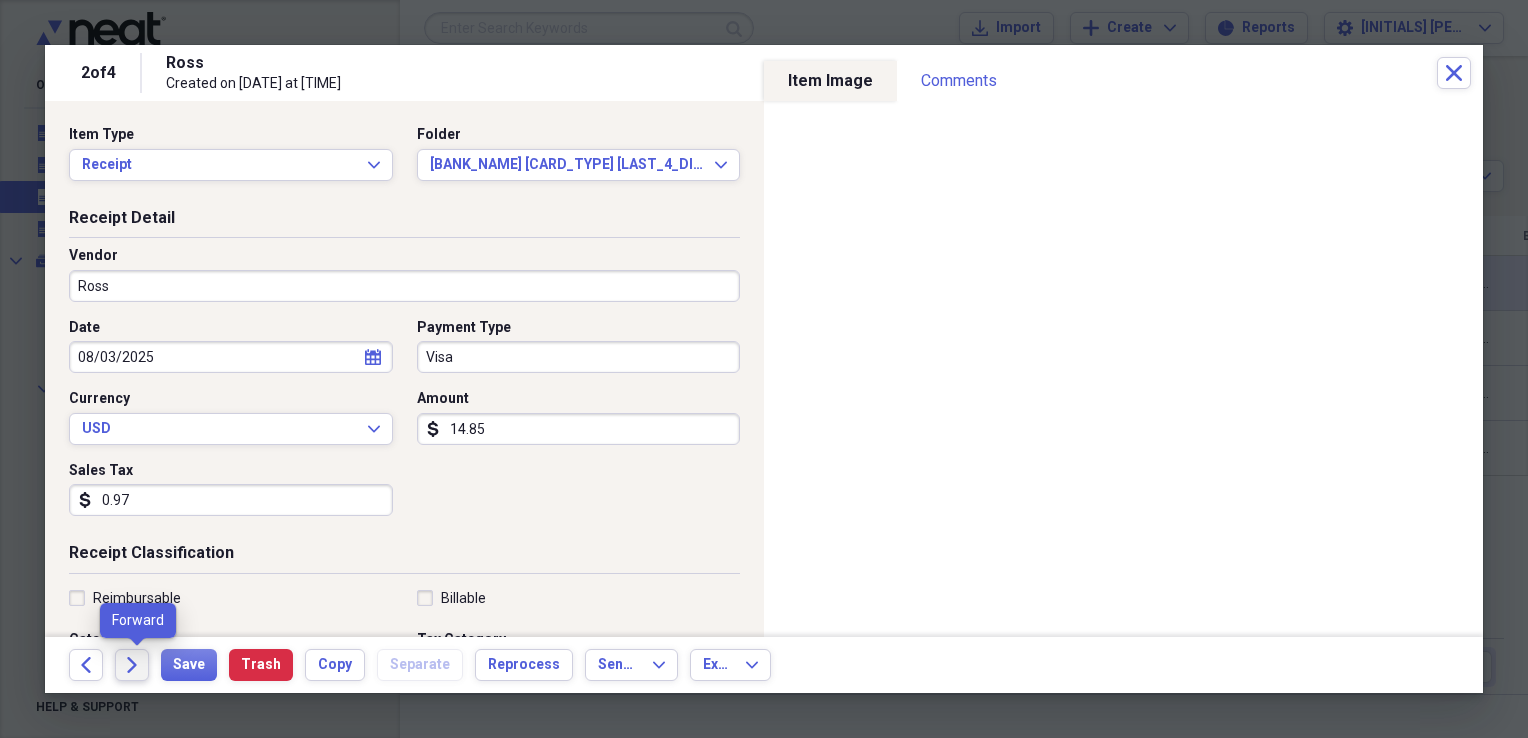 click on "Forward" 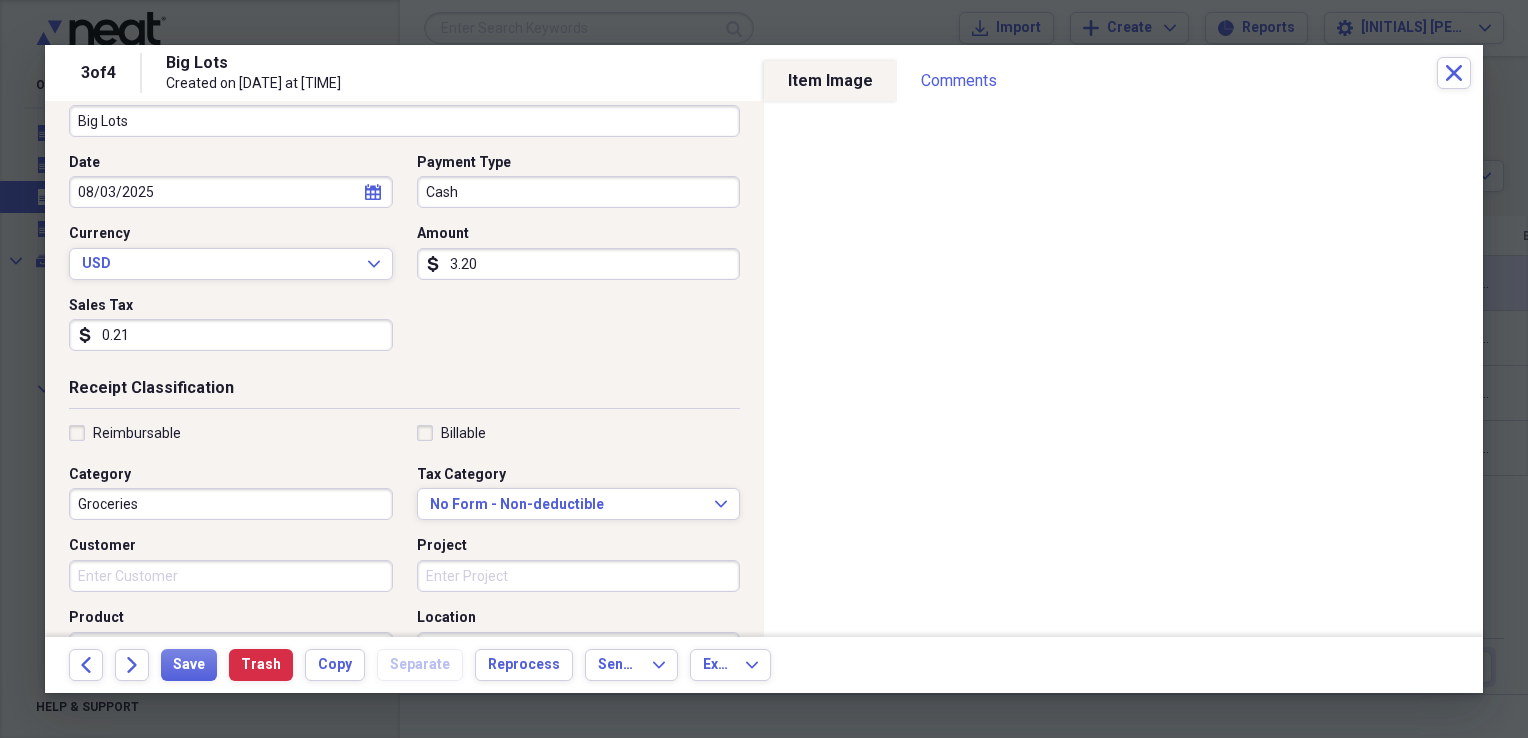 scroll, scrollTop: 160, scrollLeft: 0, axis: vertical 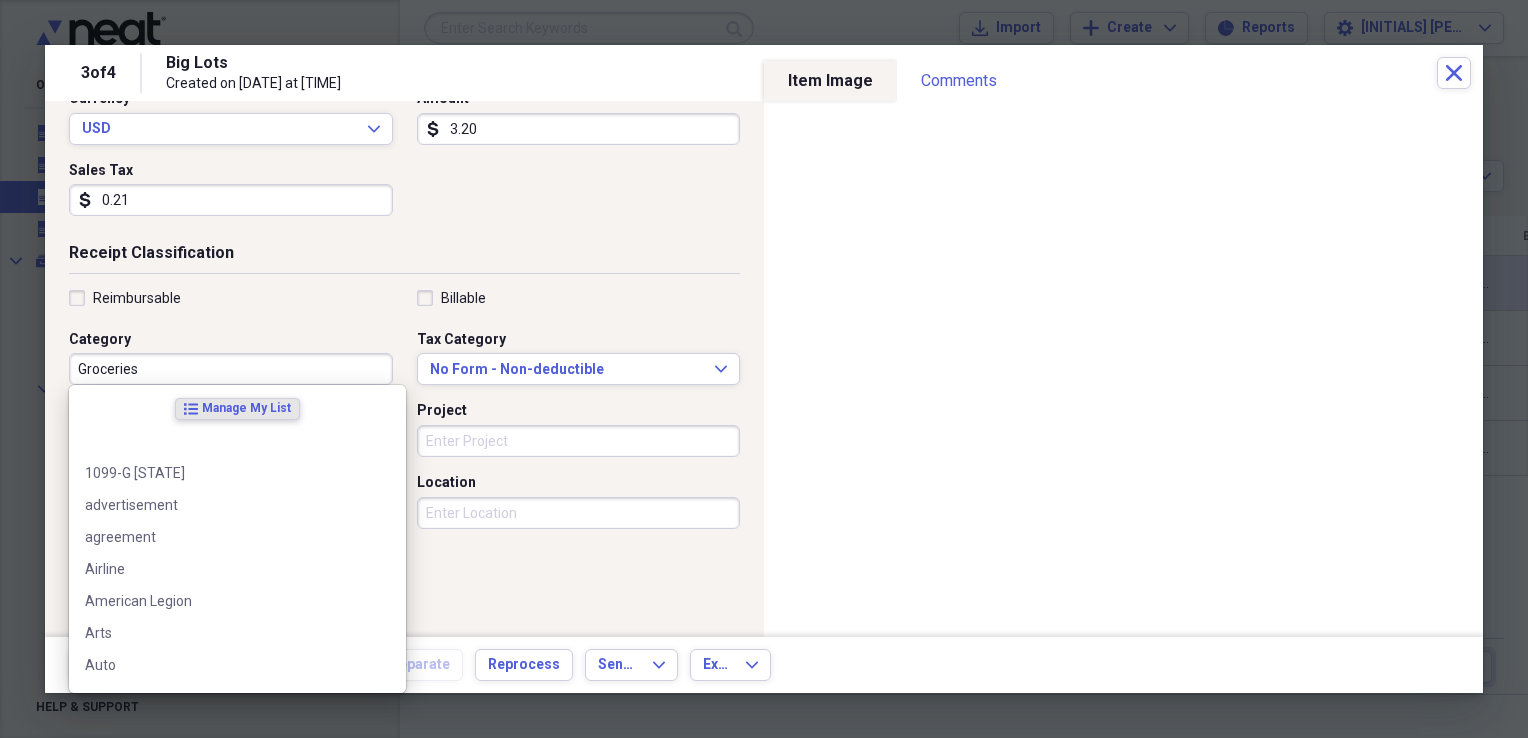 click on "Groceries" at bounding box center (231, 369) 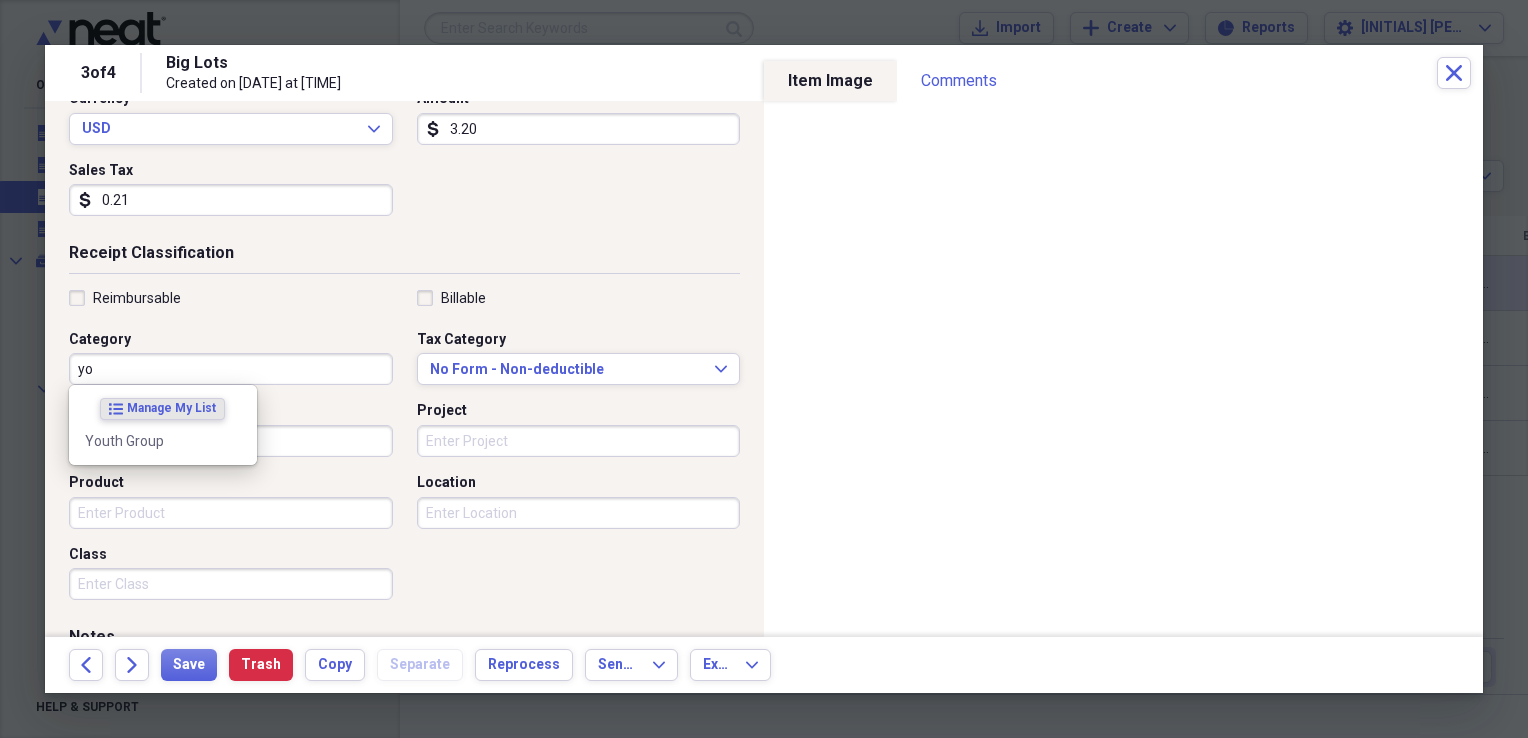 type on "y" 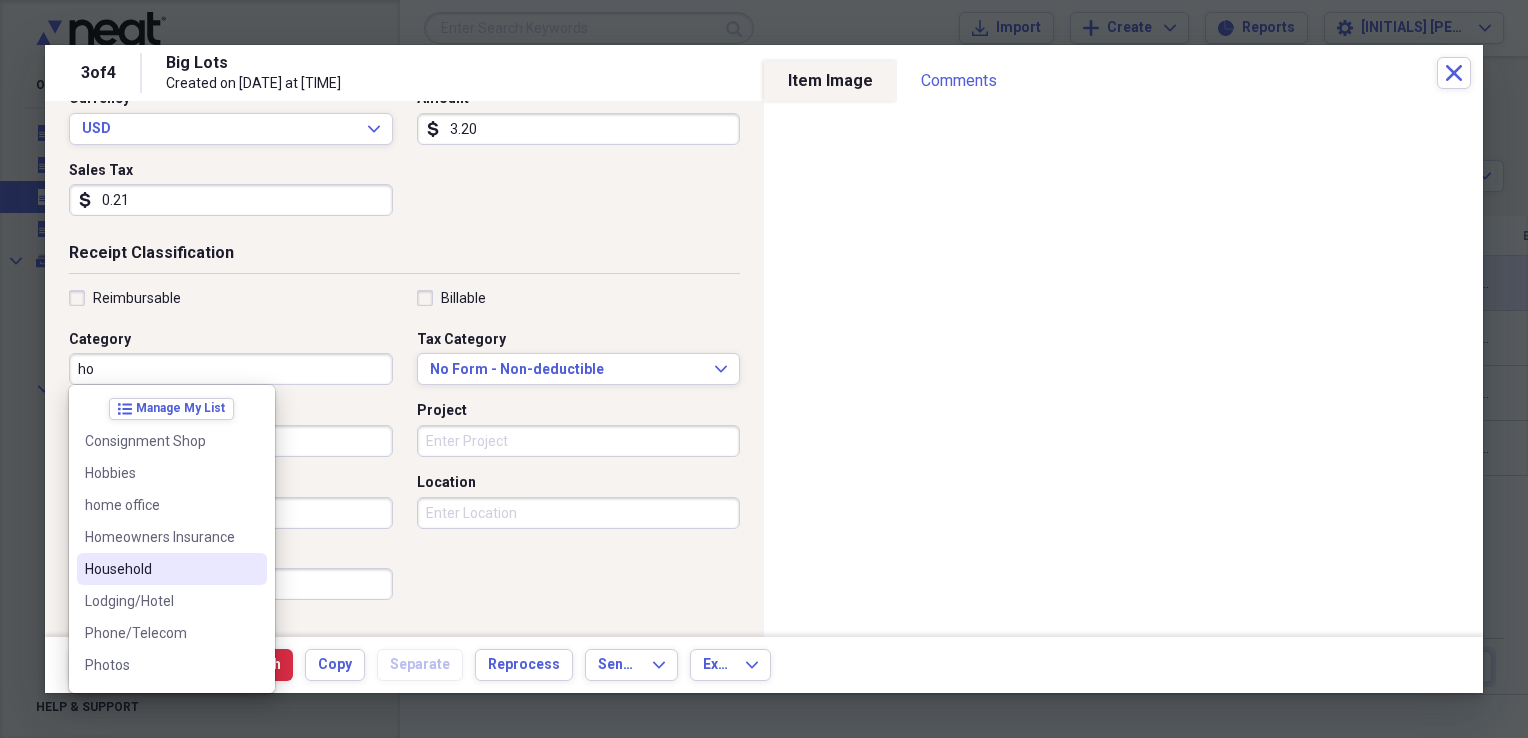 click on "Household" at bounding box center [172, 569] 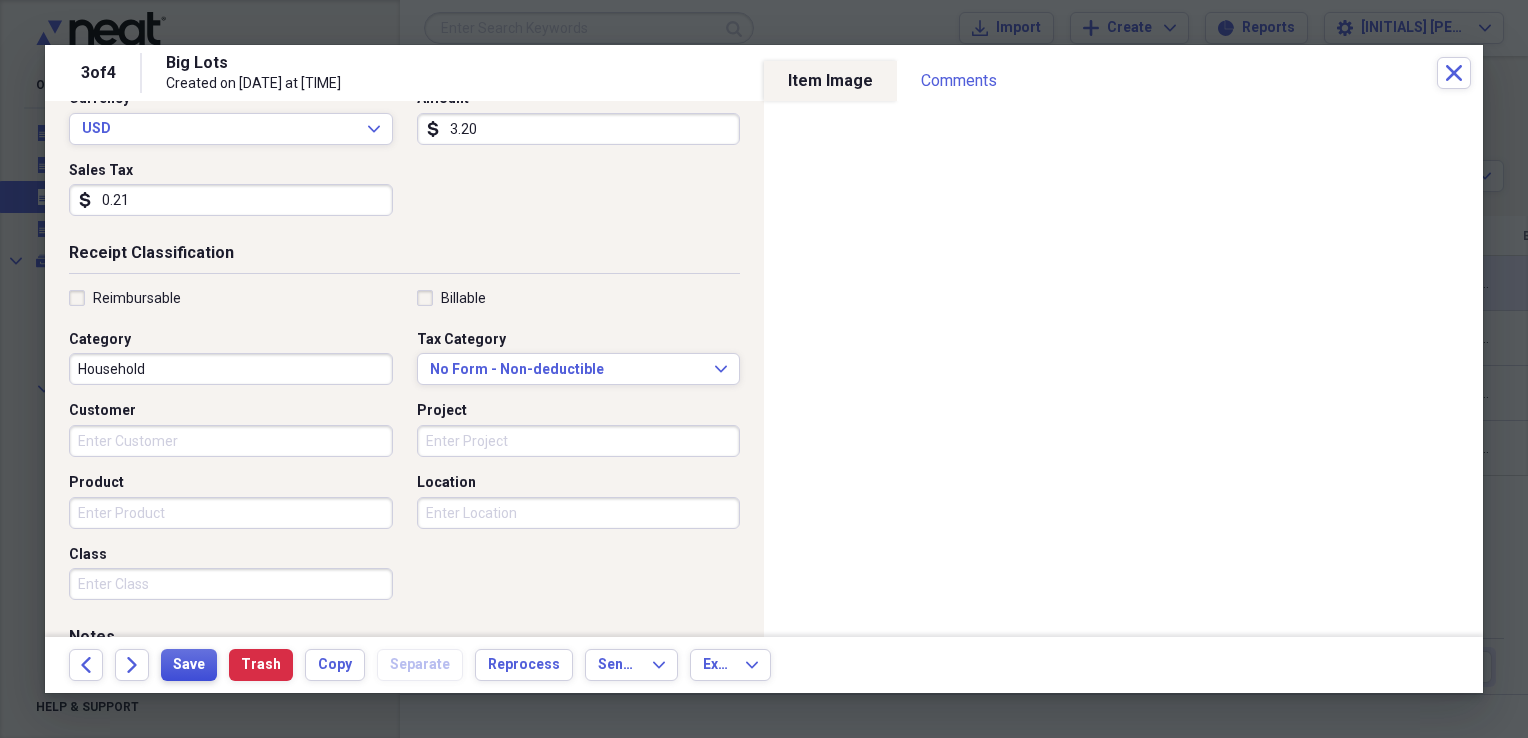 click on "Save" at bounding box center (189, 665) 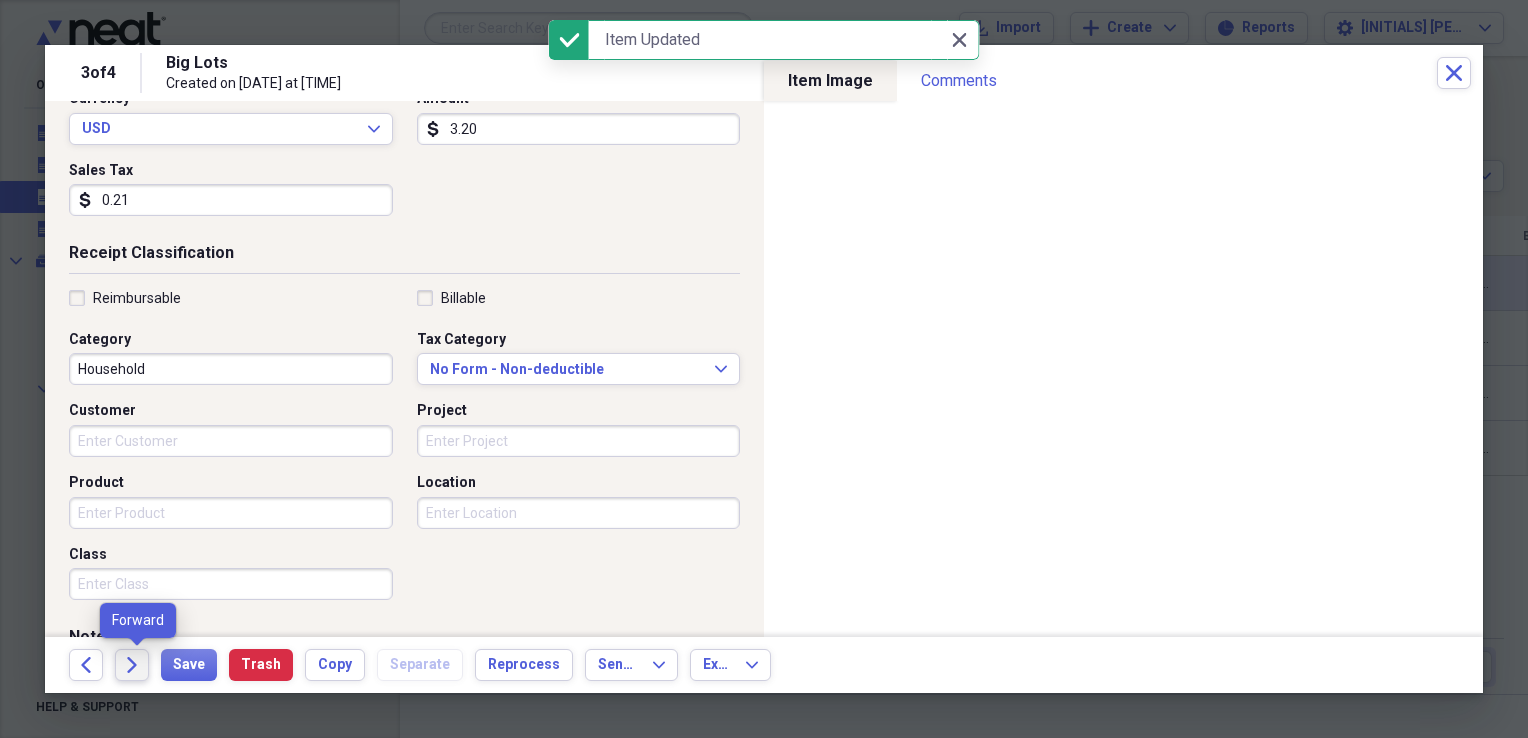 click 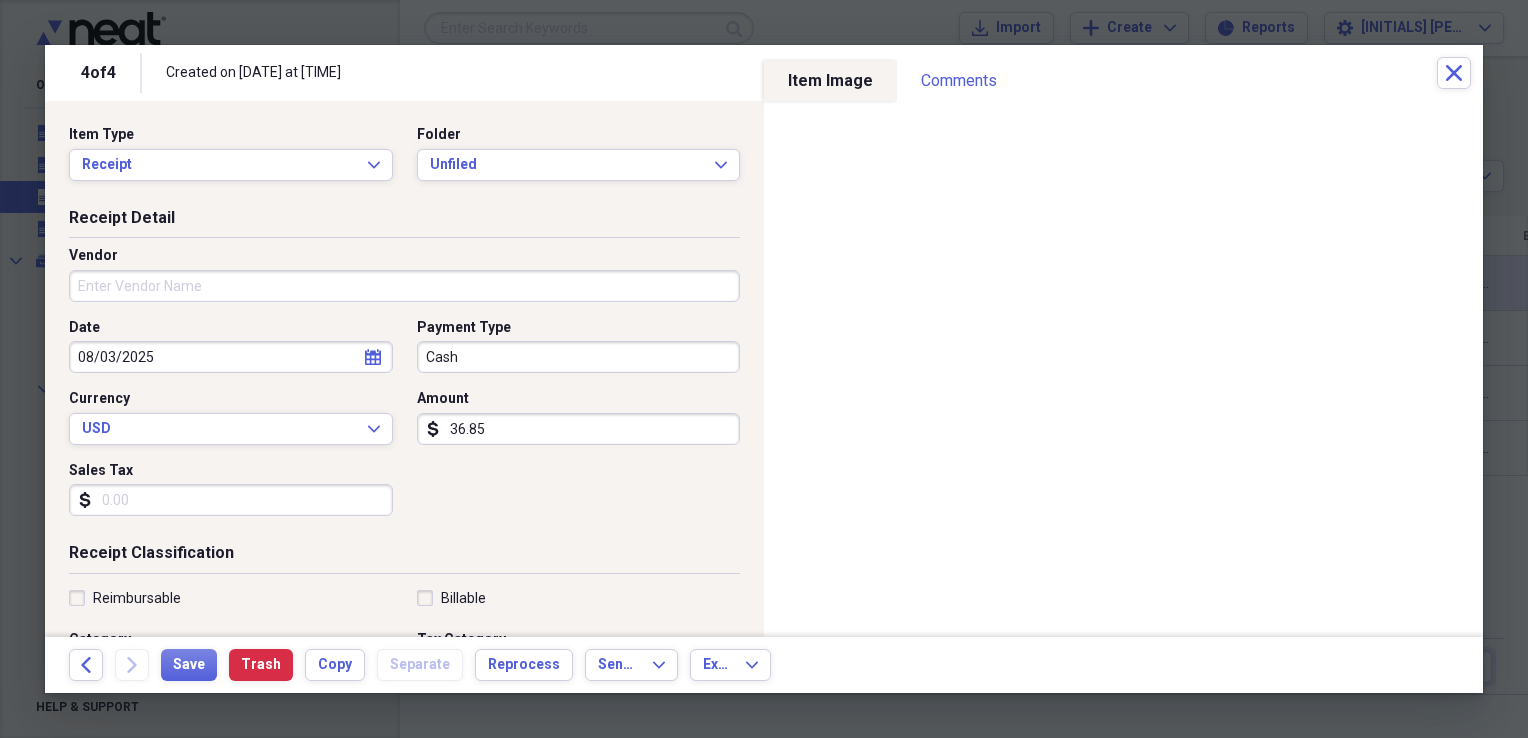 click on "Vendor" at bounding box center (404, 286) 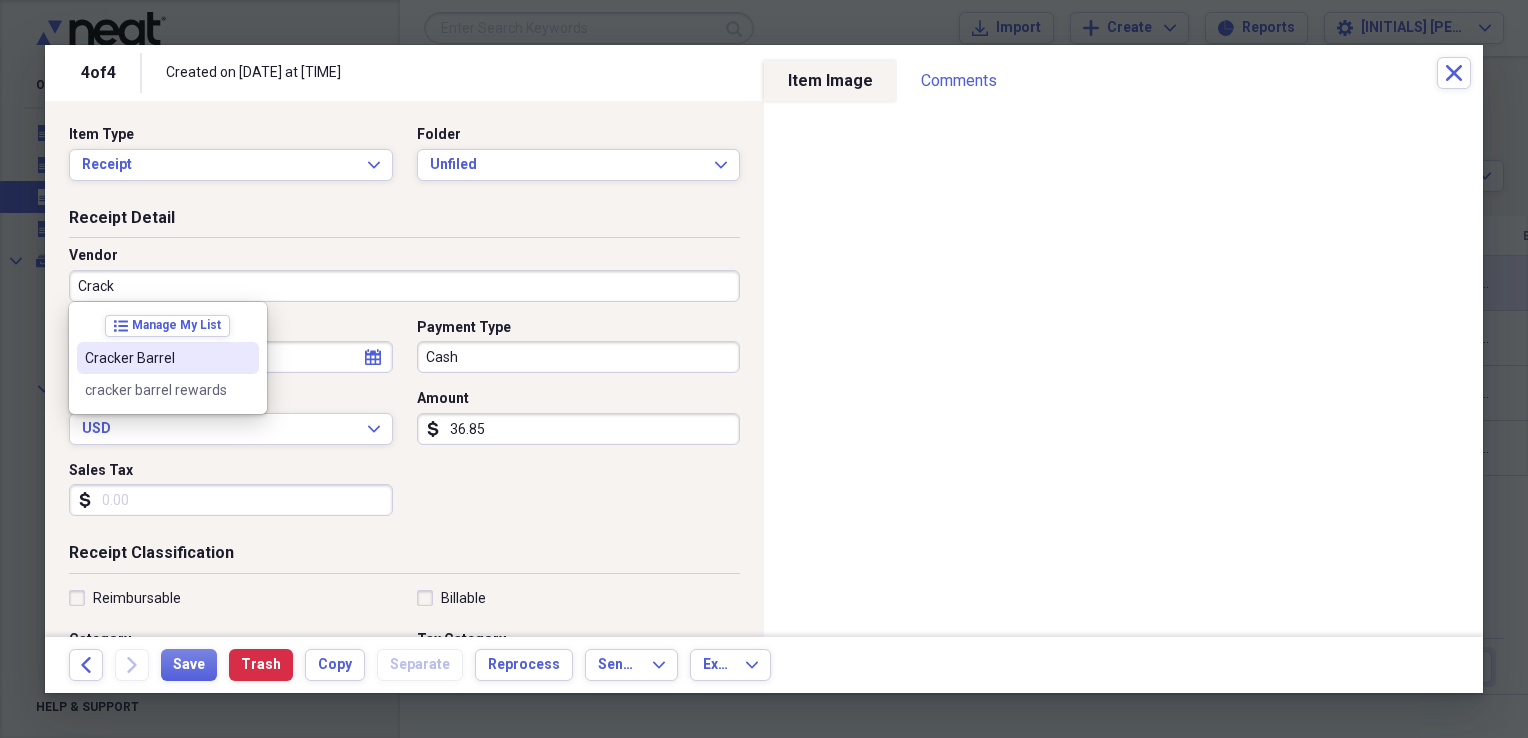 click on "Cracker Barrel" at bounding box center [156, 358] 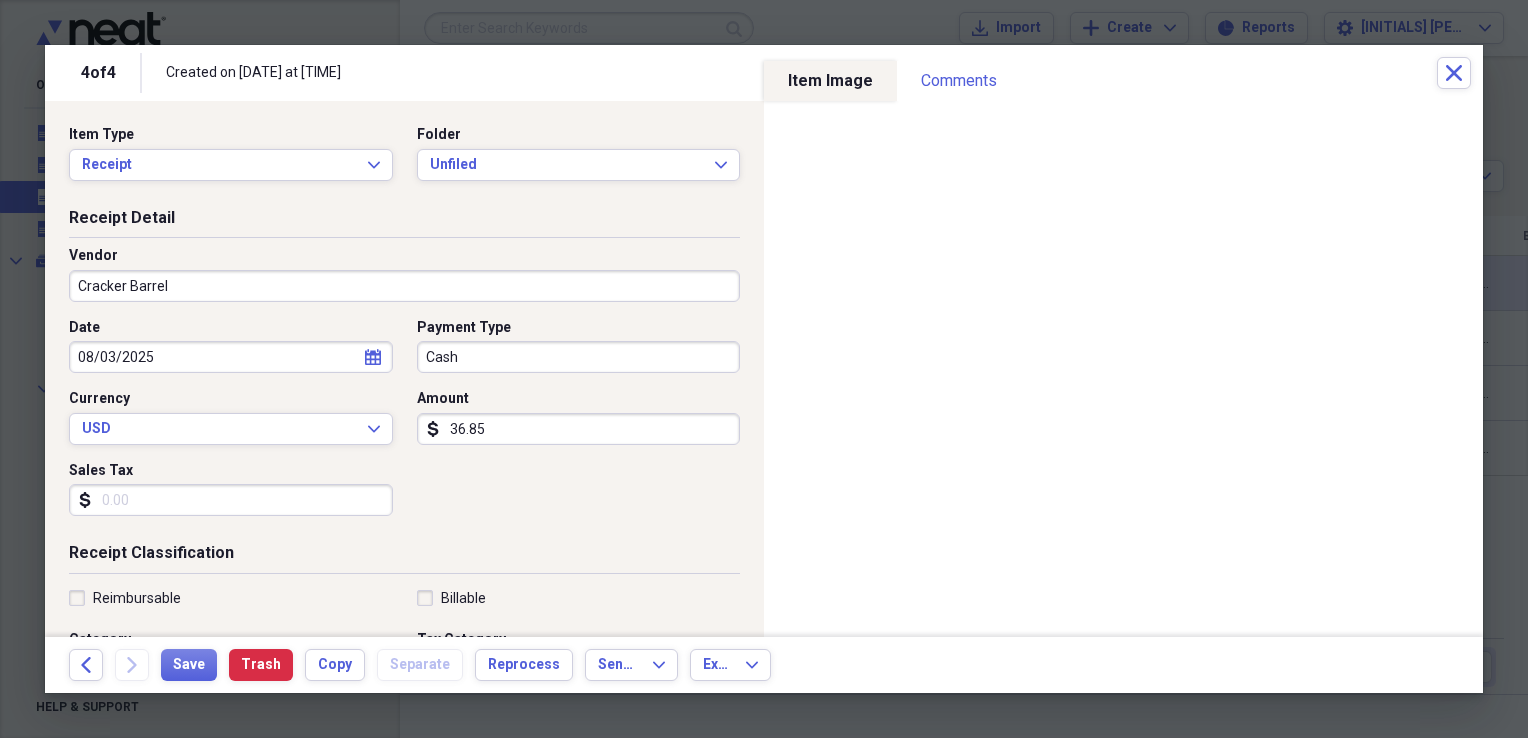 type on "Meals/Restaurants" 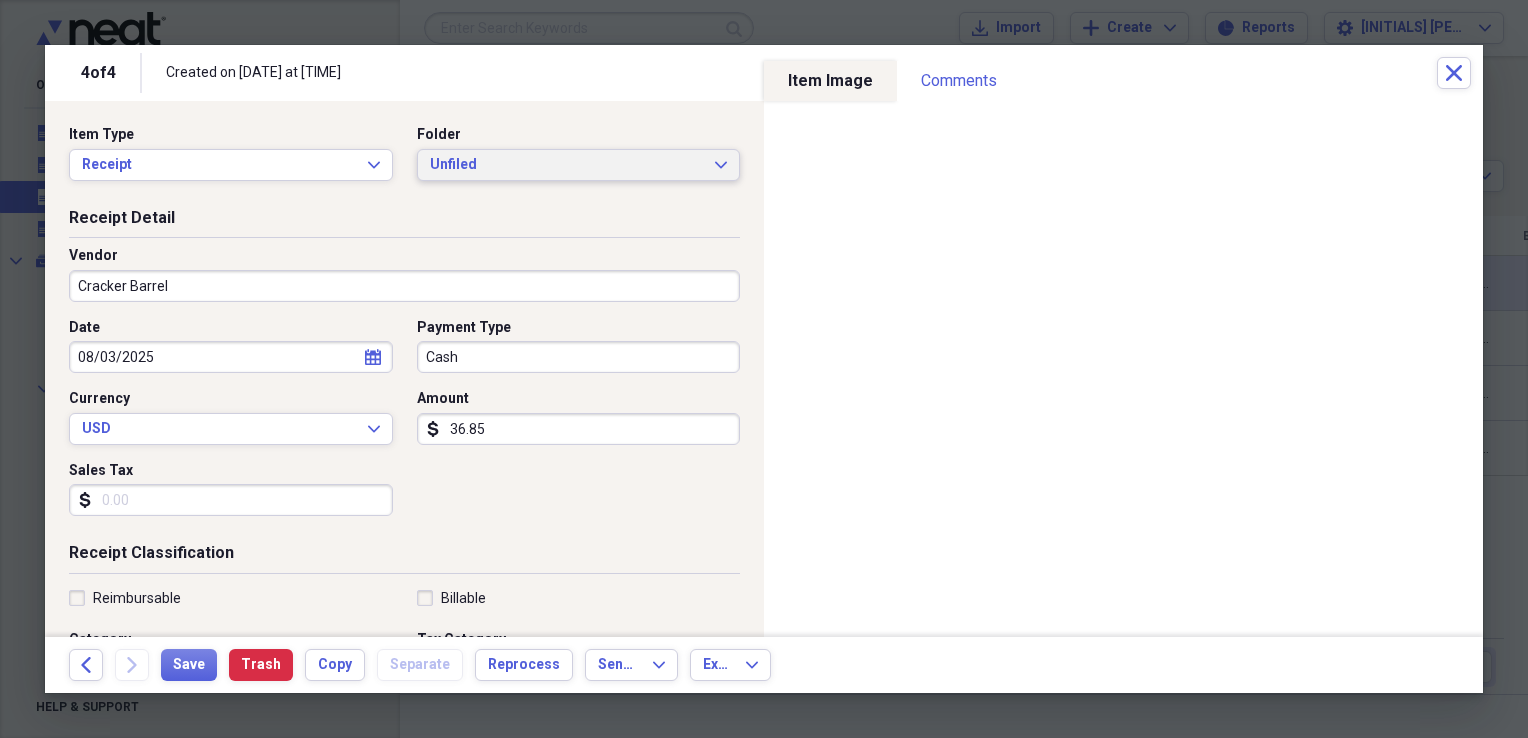 click on "Expand" 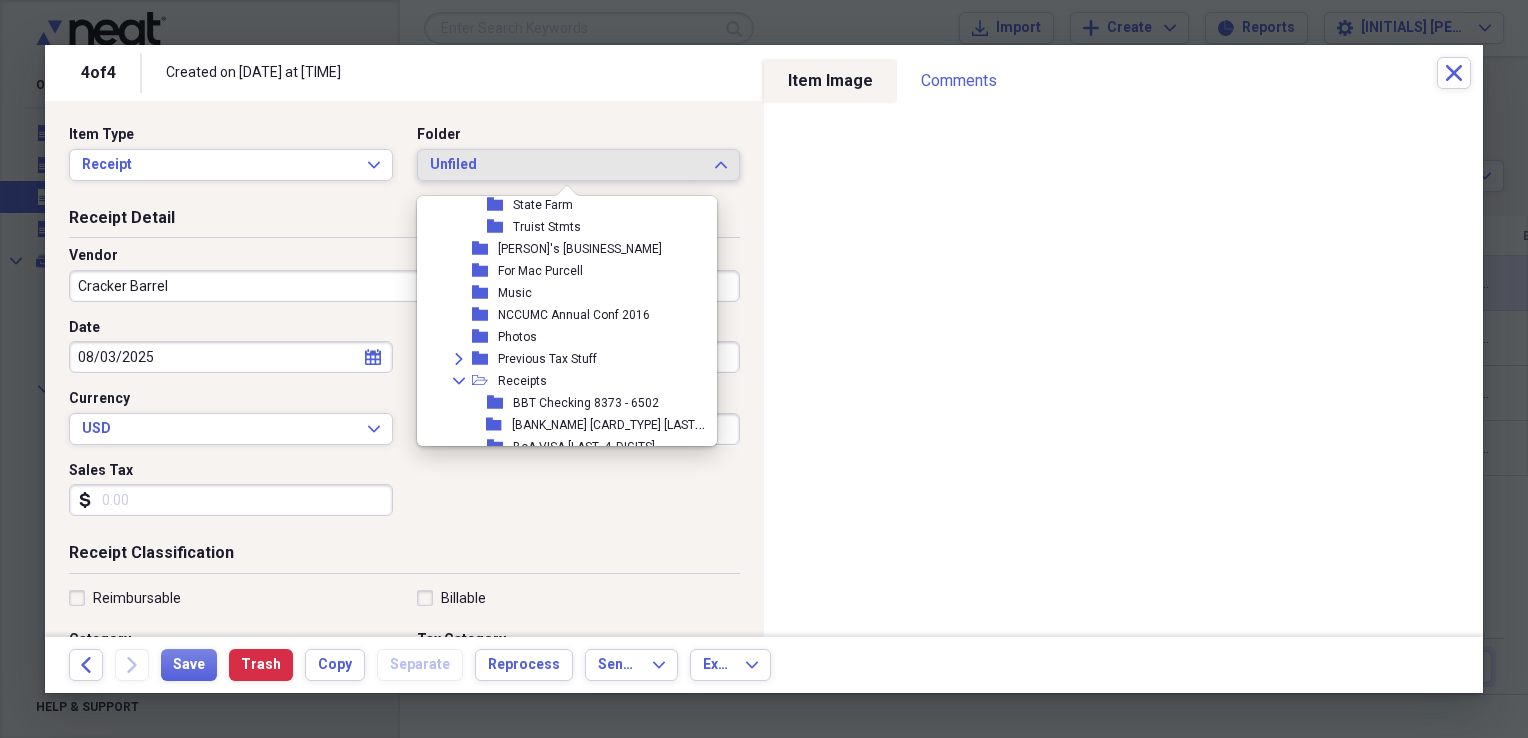 scroll, scrollTop: 655, scrollLeft: 0, axis: vertical 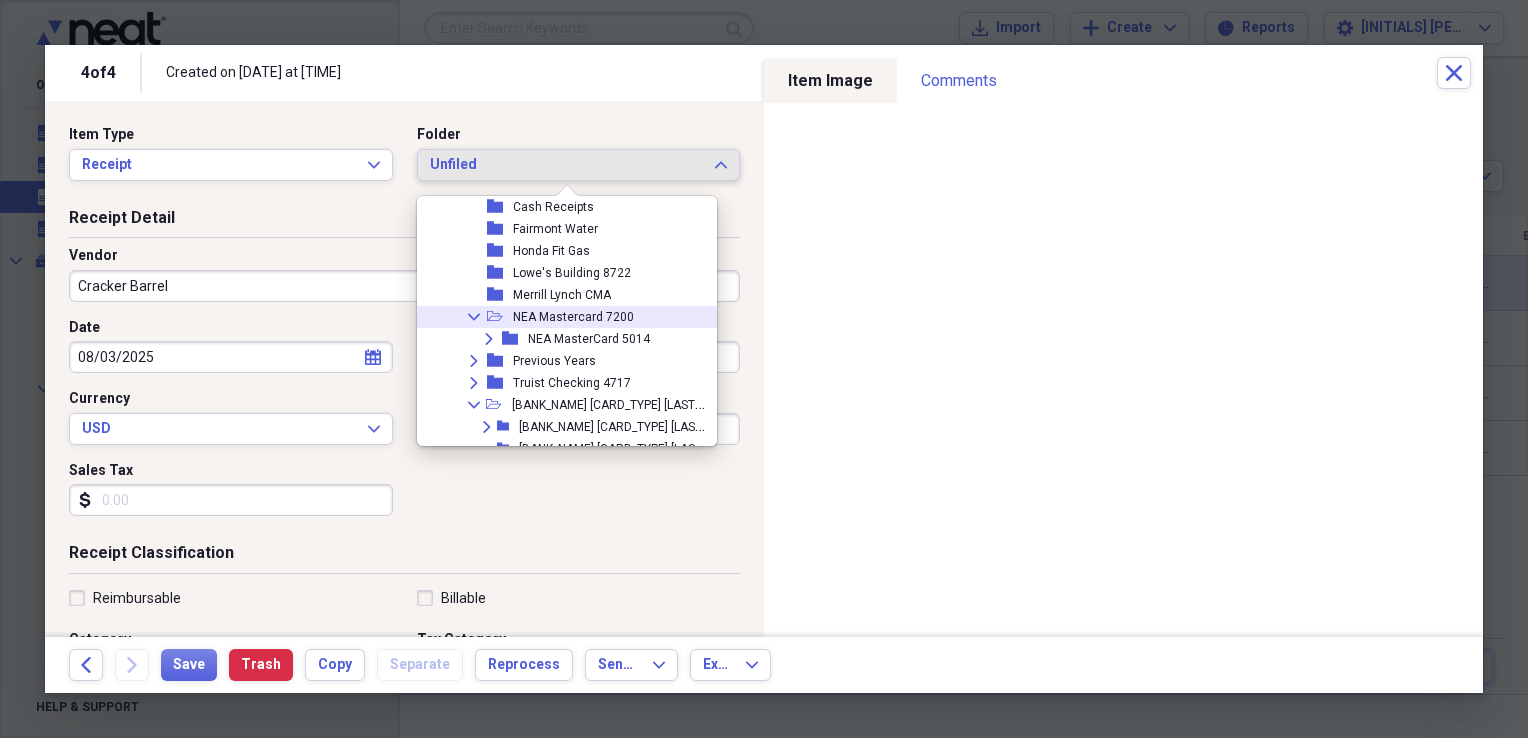click on "NEA Mastercard 7200" at bounding box center (573, 317) 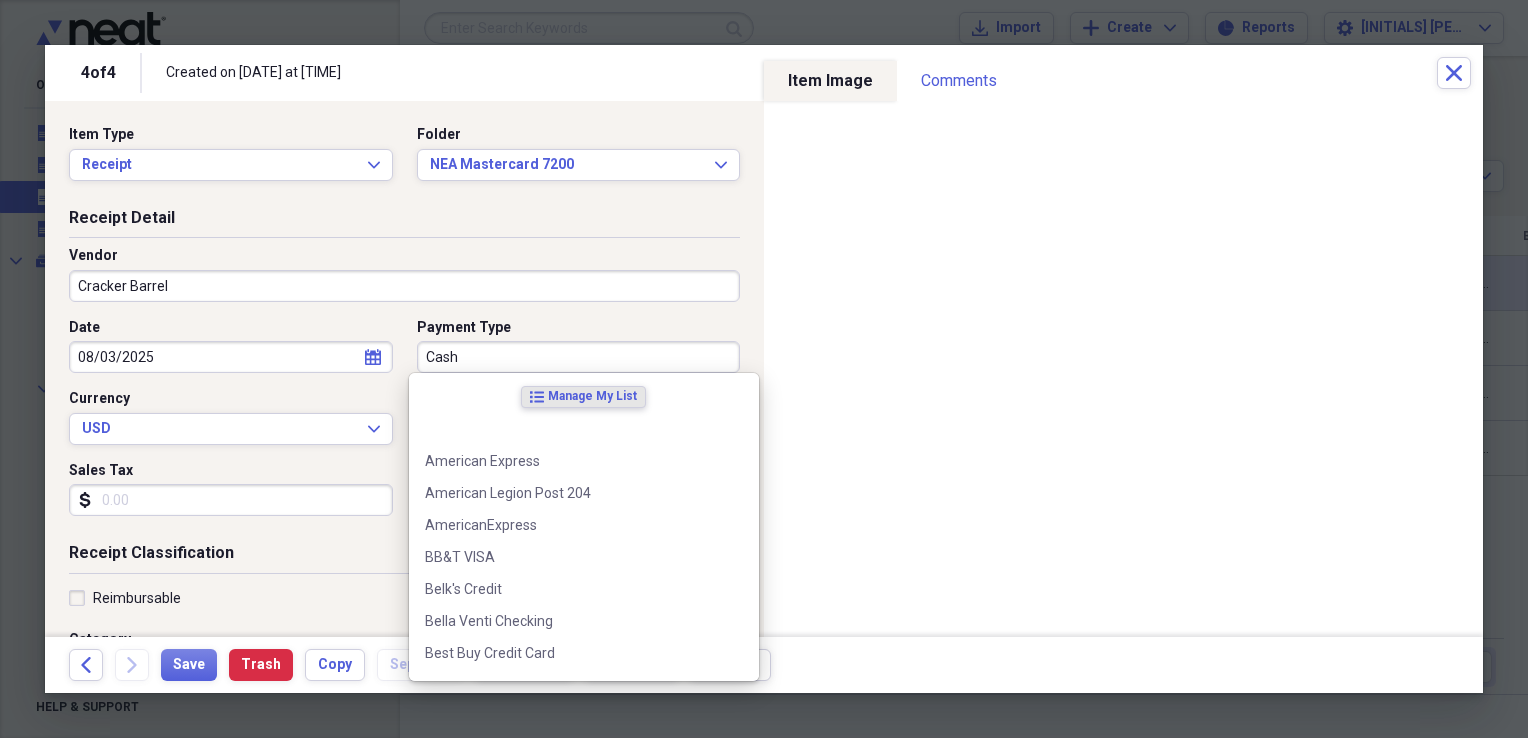 click on "Cash" at bounding box center [579, 357] 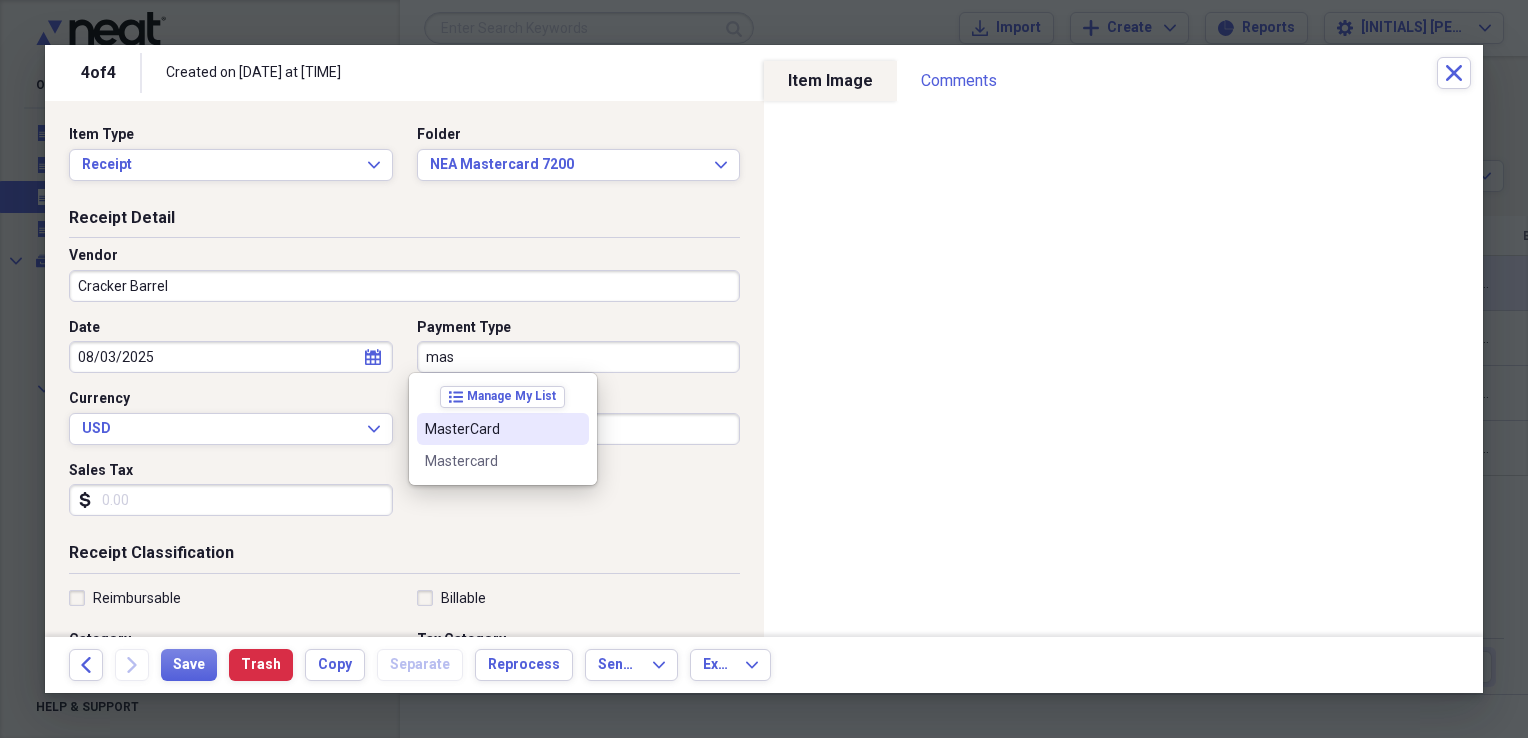 click on "MasterCard" at bounding box center (491, 429) 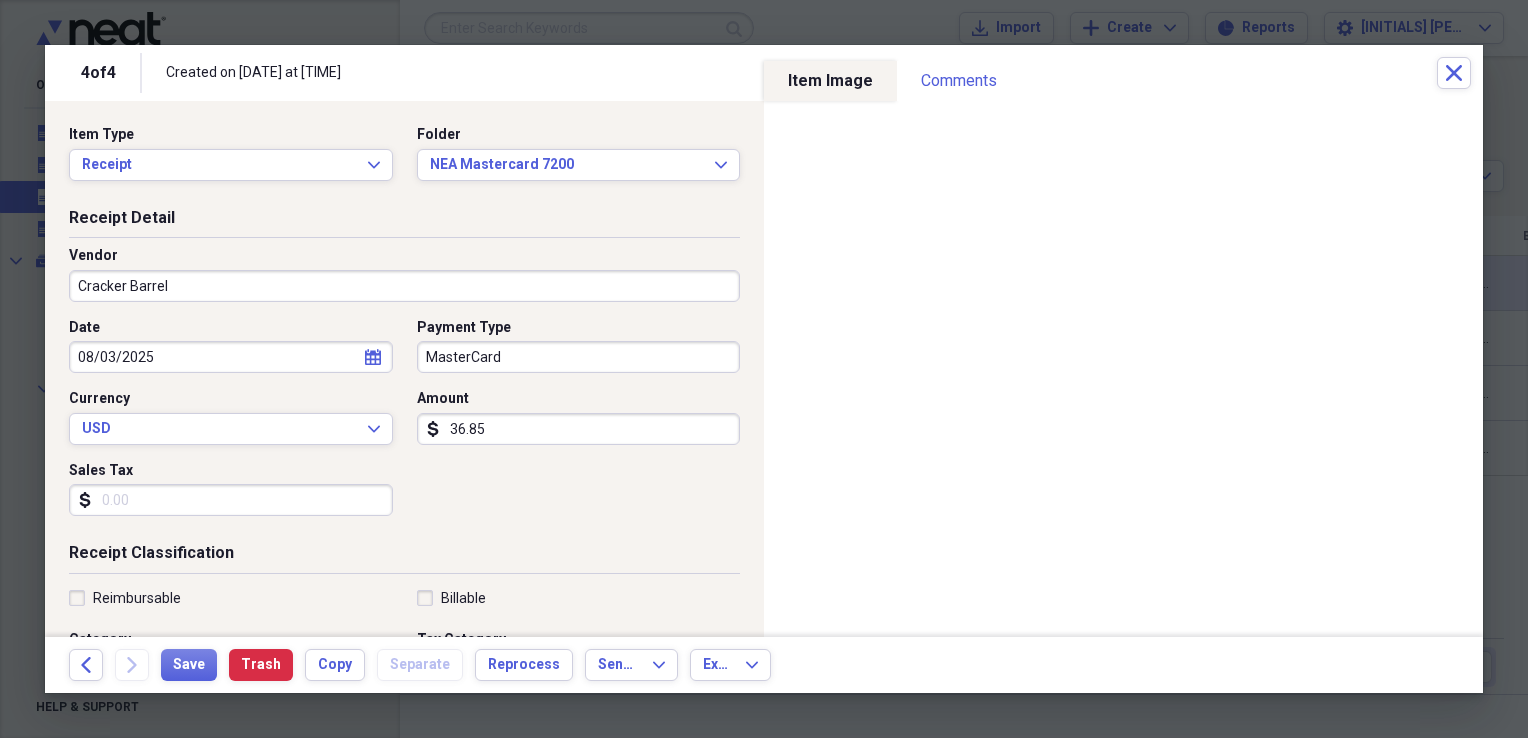 click on "36.85" at bounding box center (579, 429) 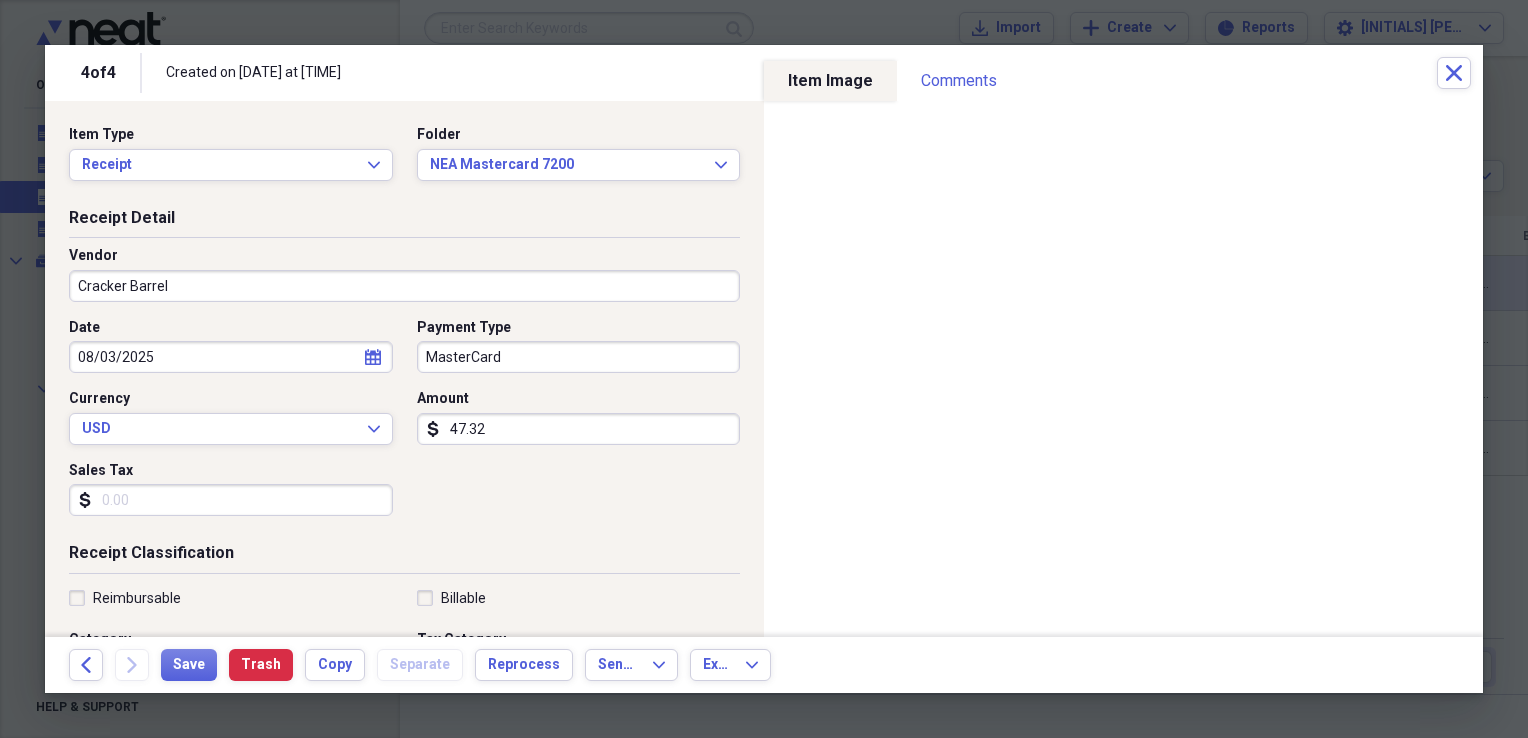 type on "47.32" 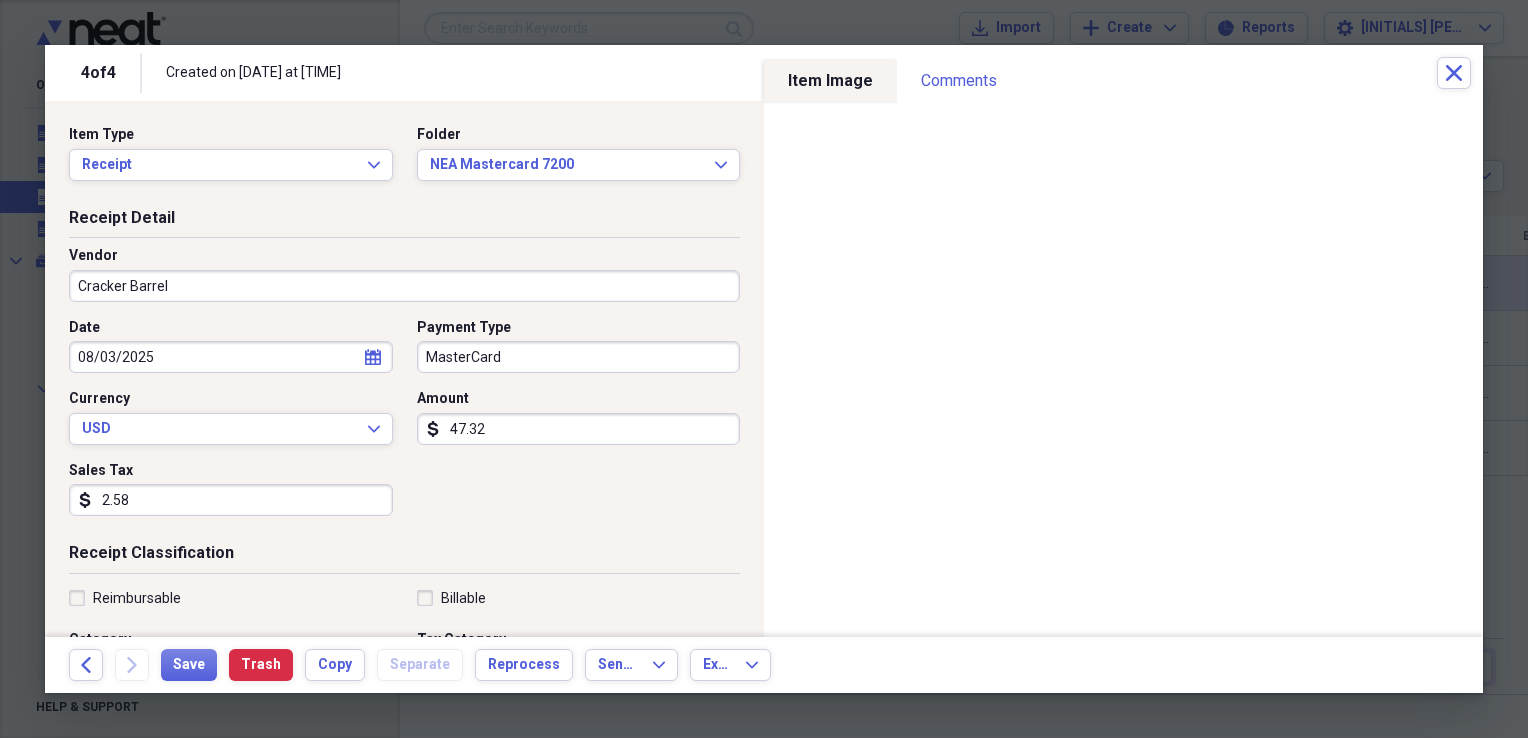 type on "2.58" 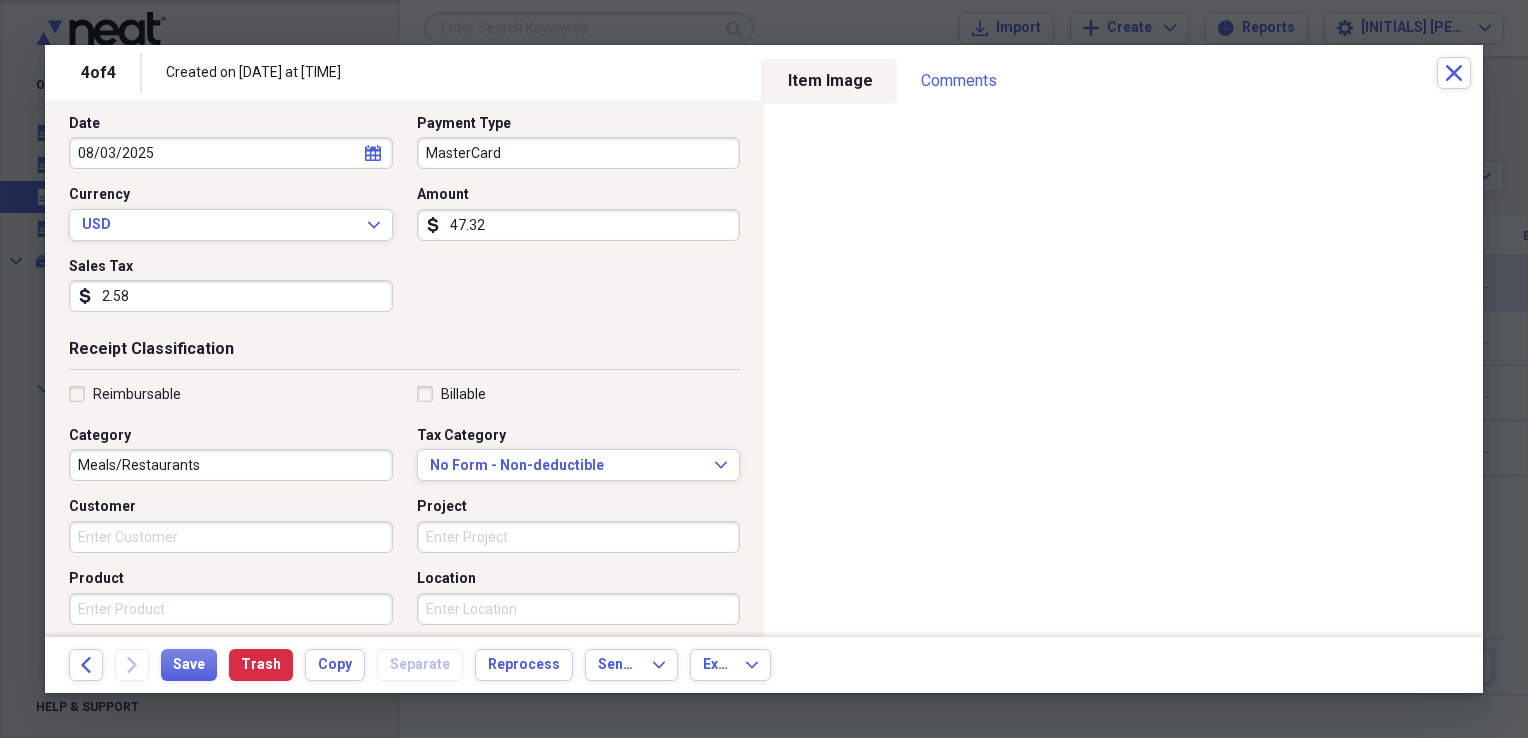 scroll, scrollTop: 210, scrollLeft: 0, axis: vertical 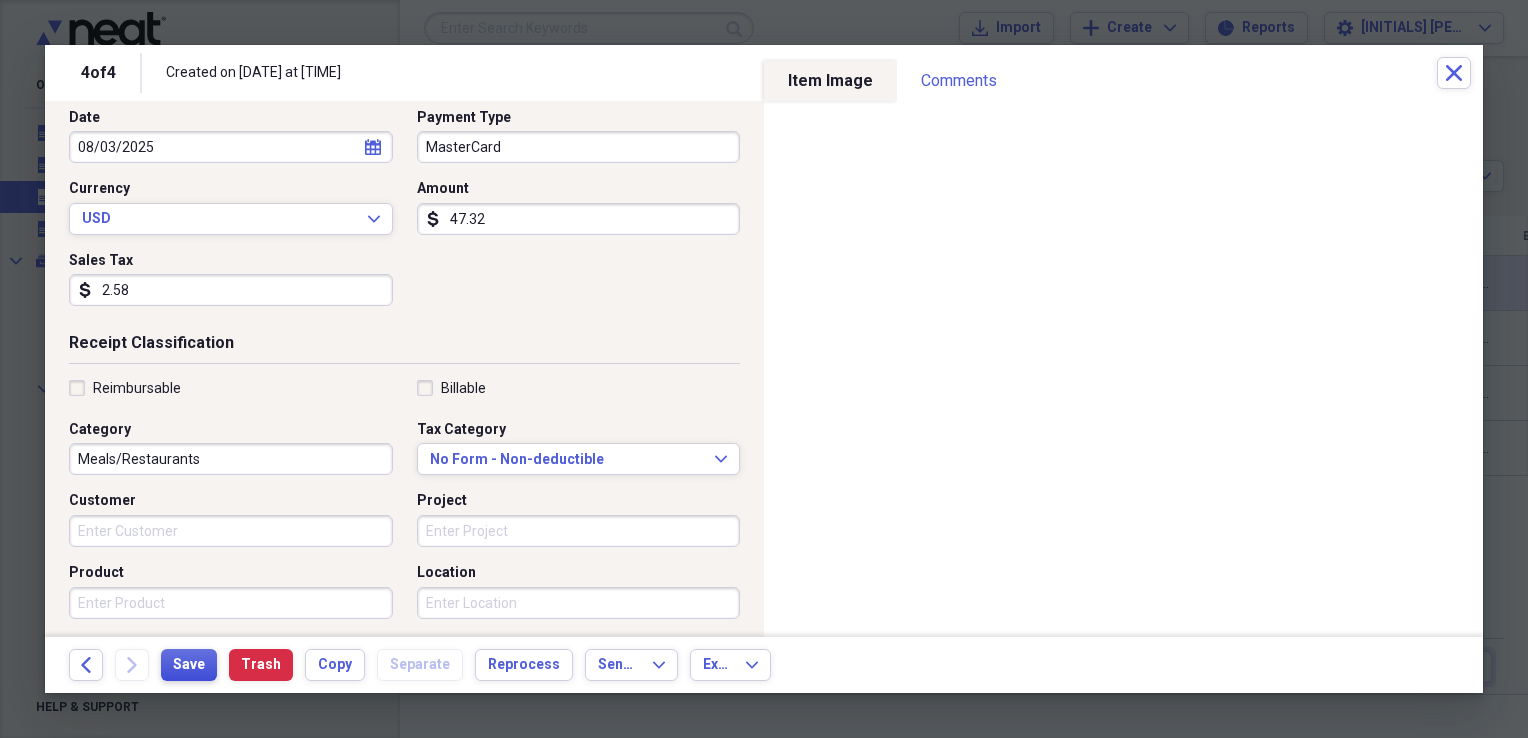 click on "Save" at bounding box center [189, 665] 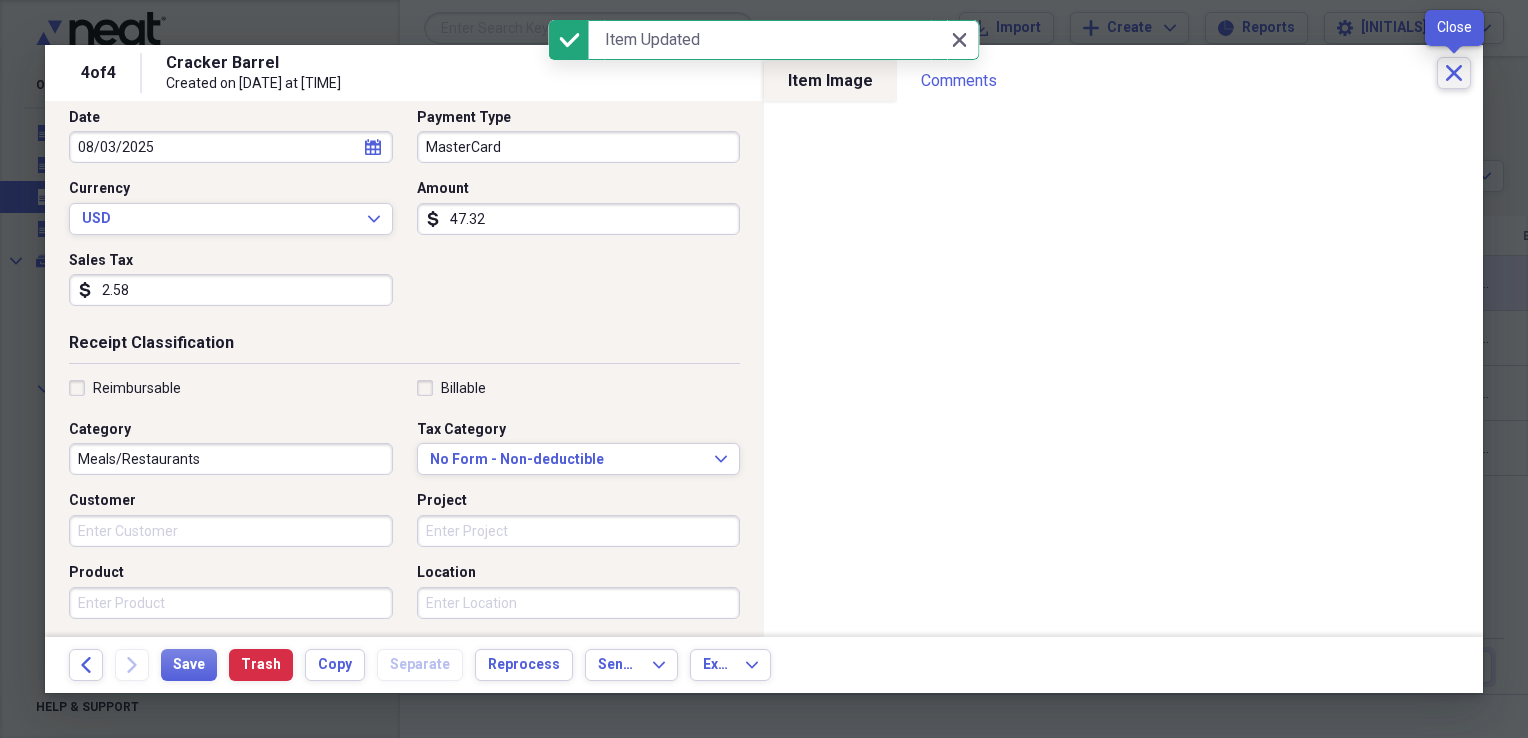 click on "Close" at bounding box center (1454, 73) 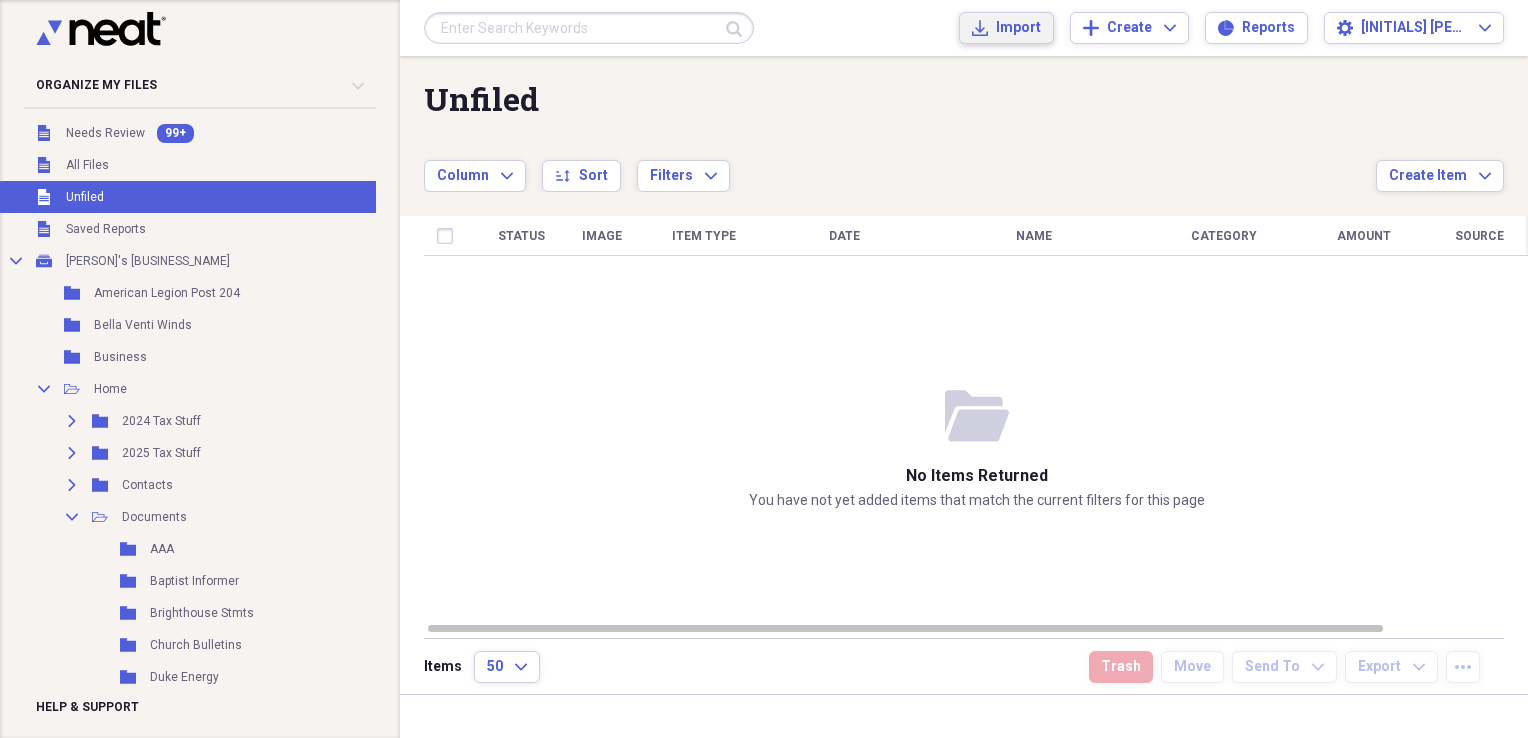 click on "Import" at bounding box center (1018, 28) 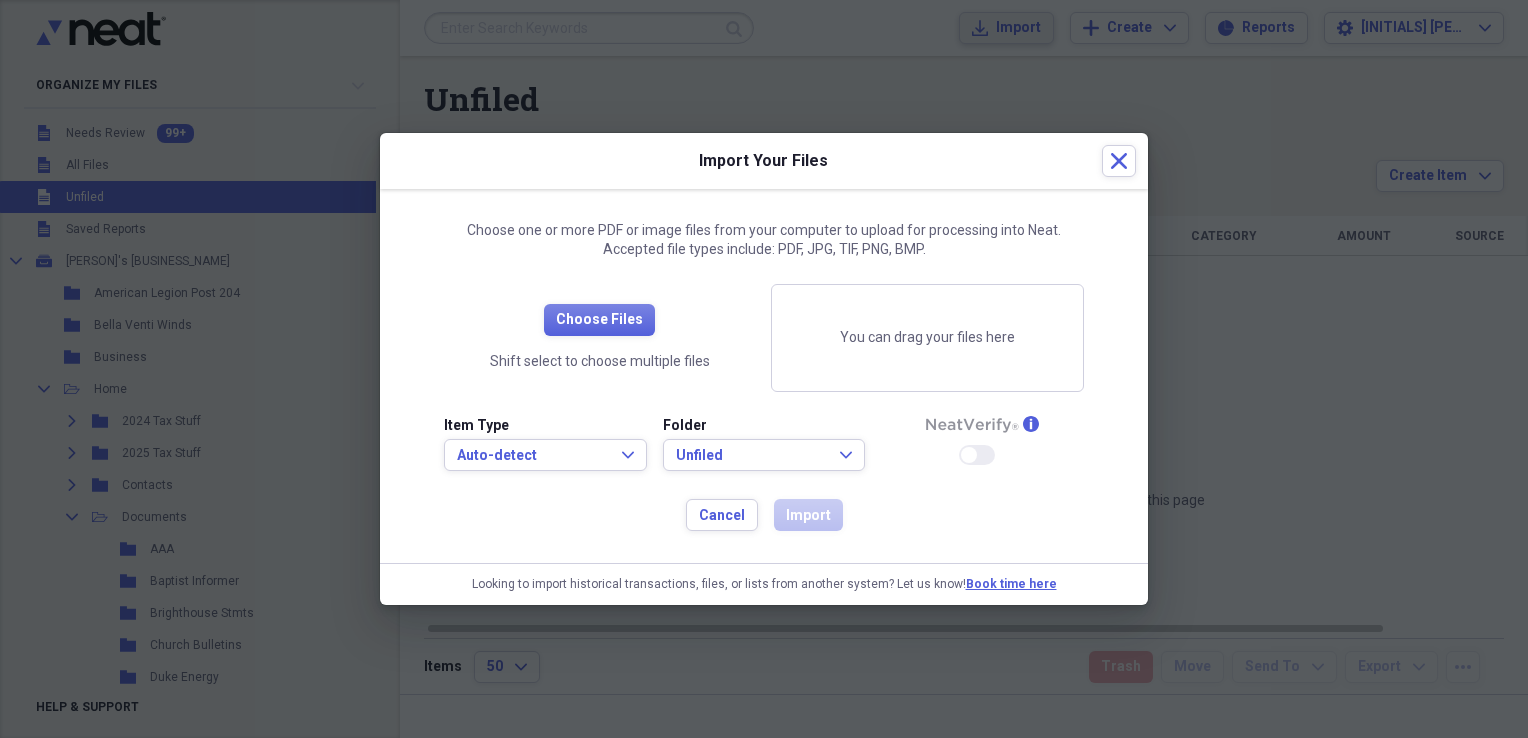 click at bounding box center (764, 369) 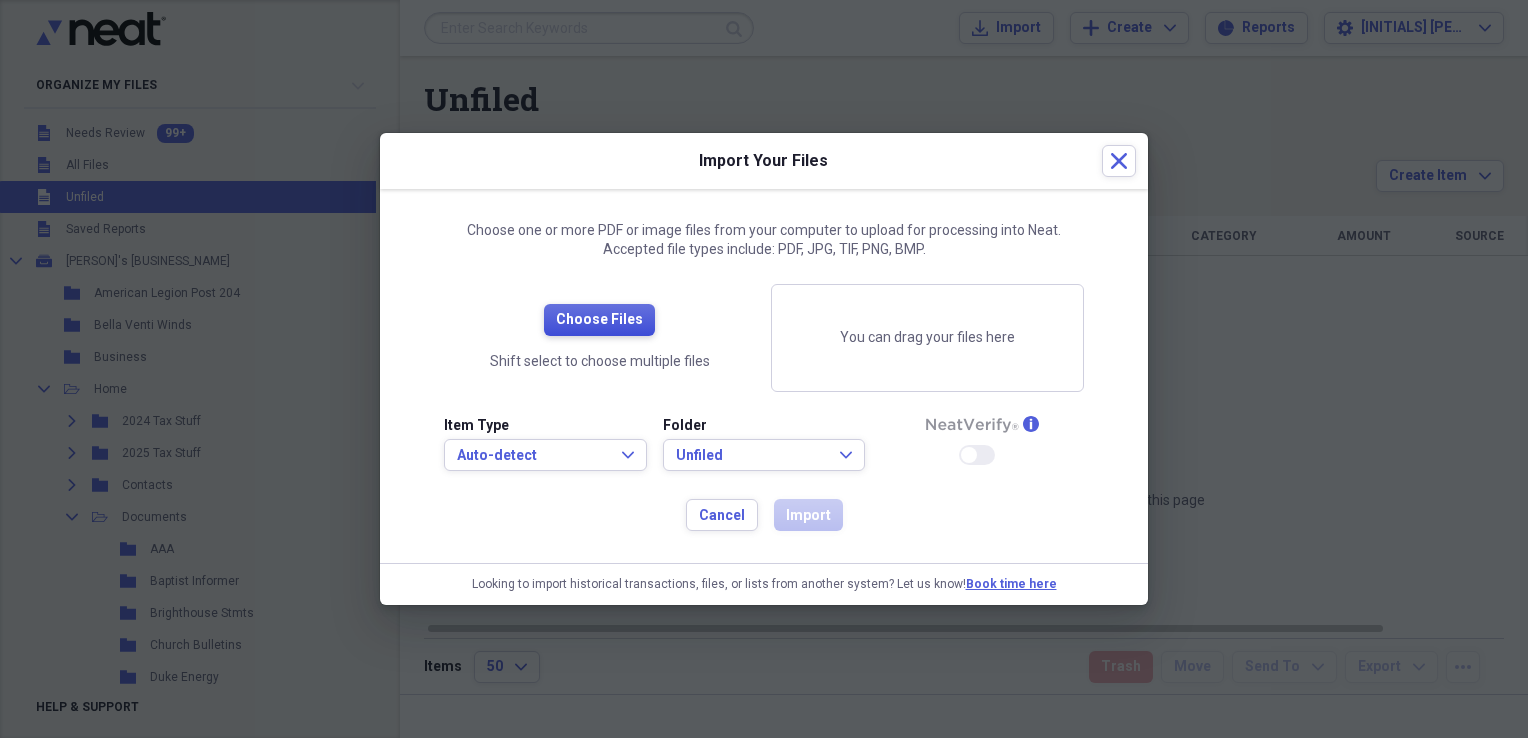 click on "Choose Files" at bounding box center [599, 320] 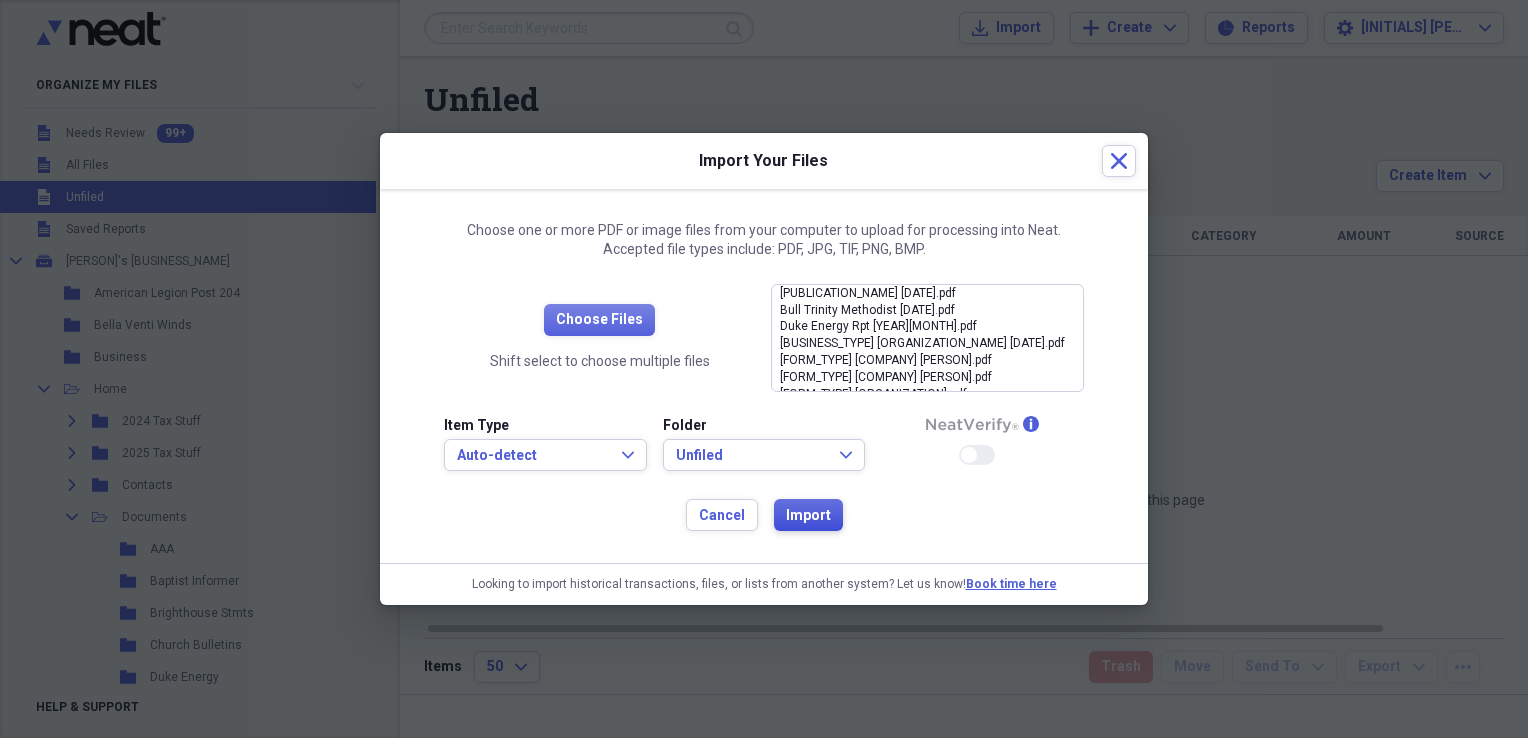 click on "Import" at bounding box center (808, 516) 